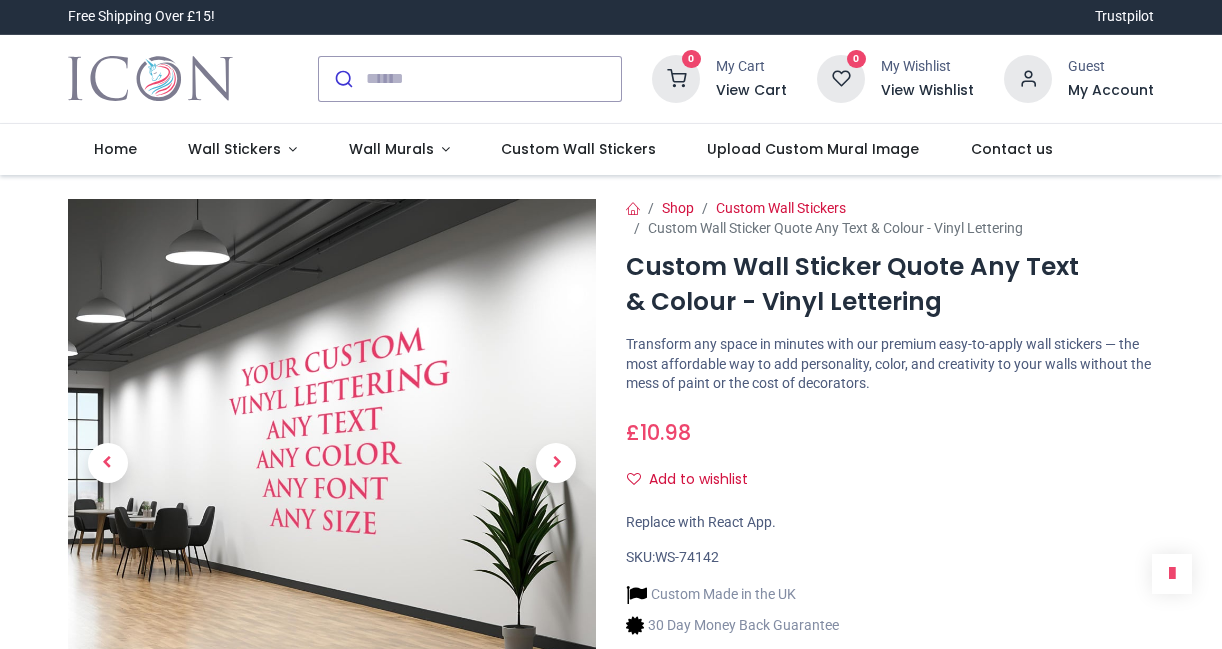 scroll, scrollTop: 0, scrollLeft: 0, axis: both 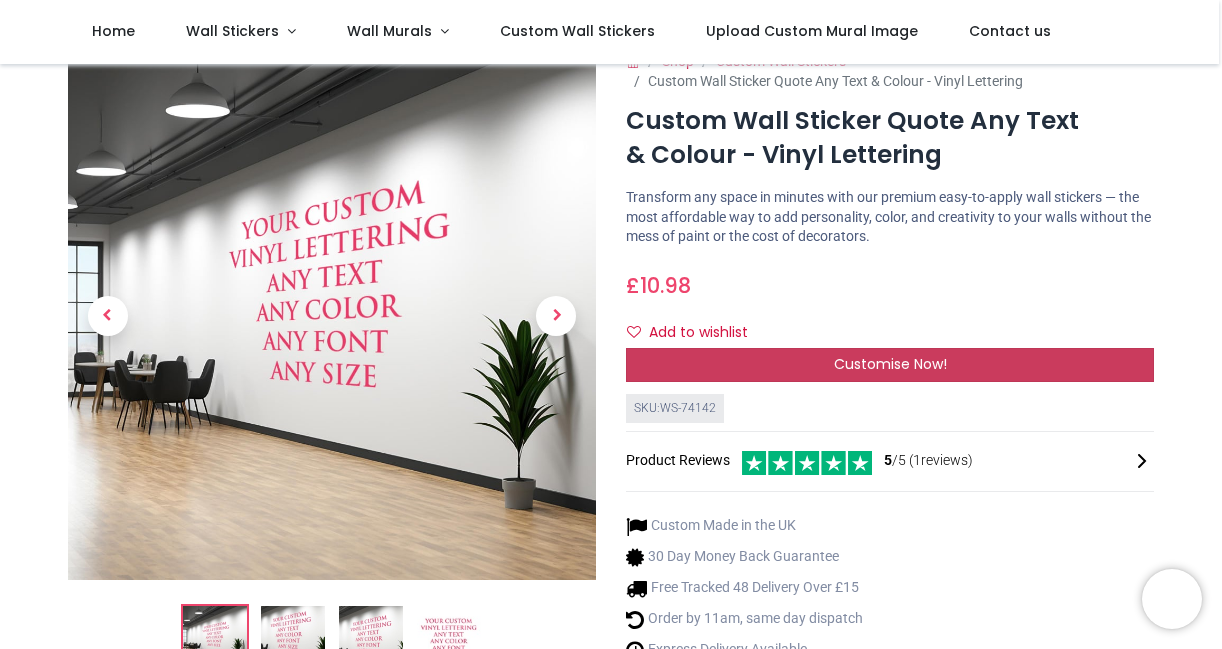 click on "Customise Now!" at bounding box center [890, 365] 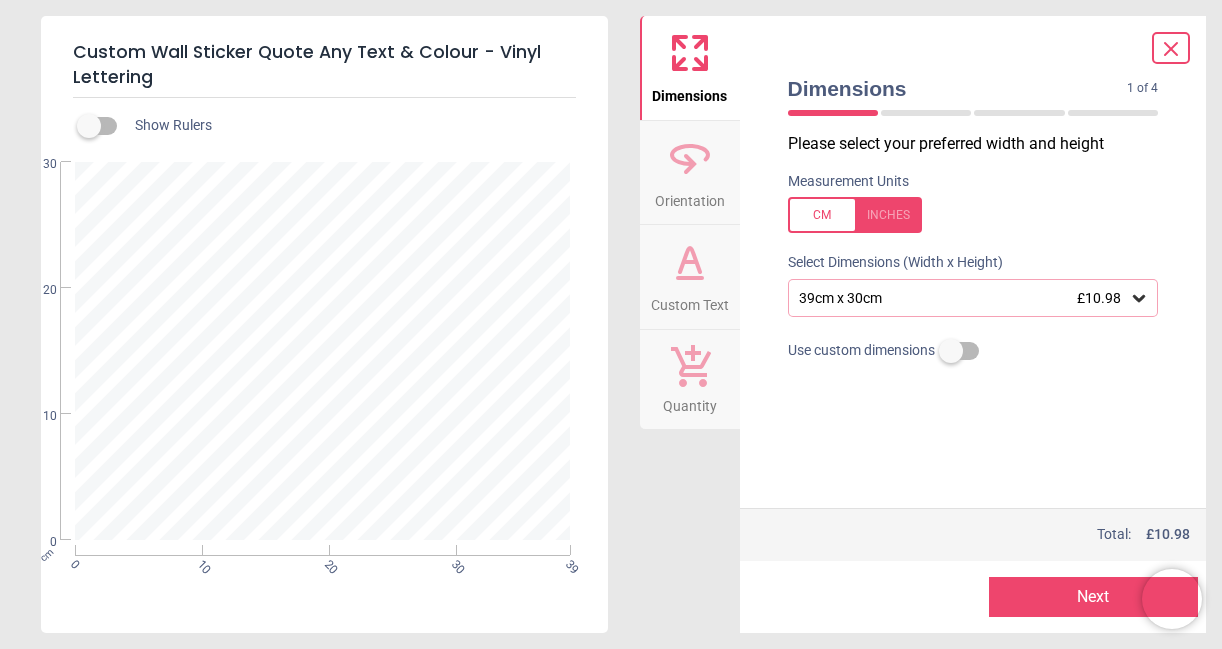 click on "39cm  x  30cm       £10.98" at bounding box center (963, 298) 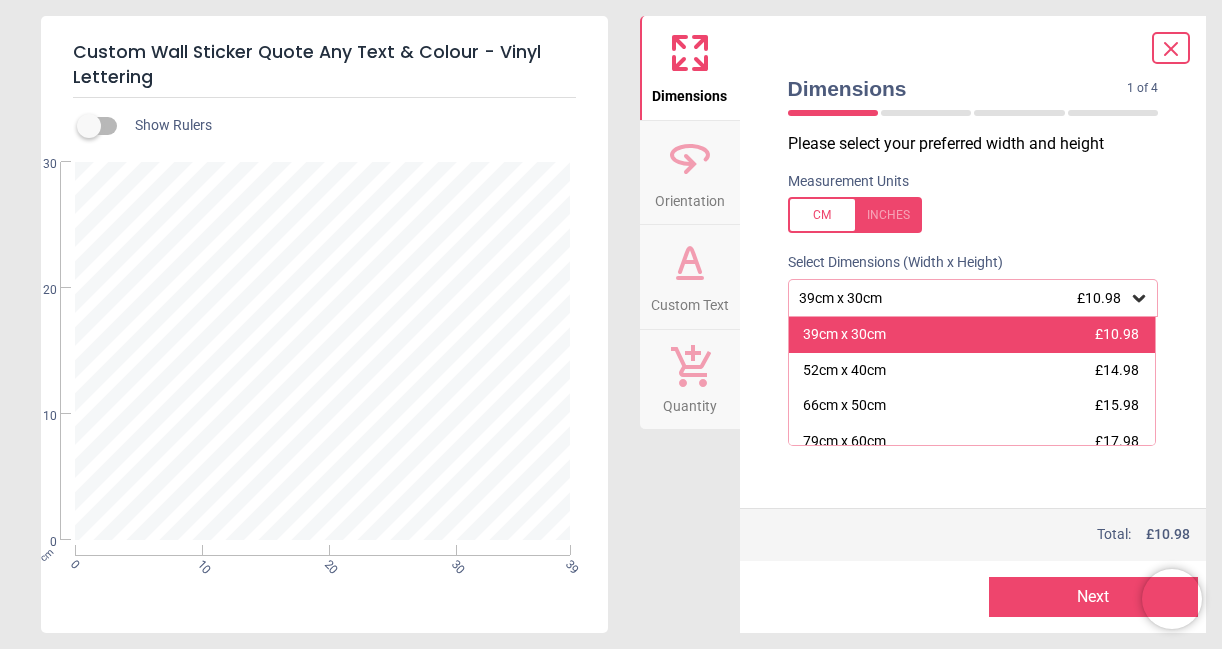 click on "39cm  x  30cm" at bounding box center (844, 335) 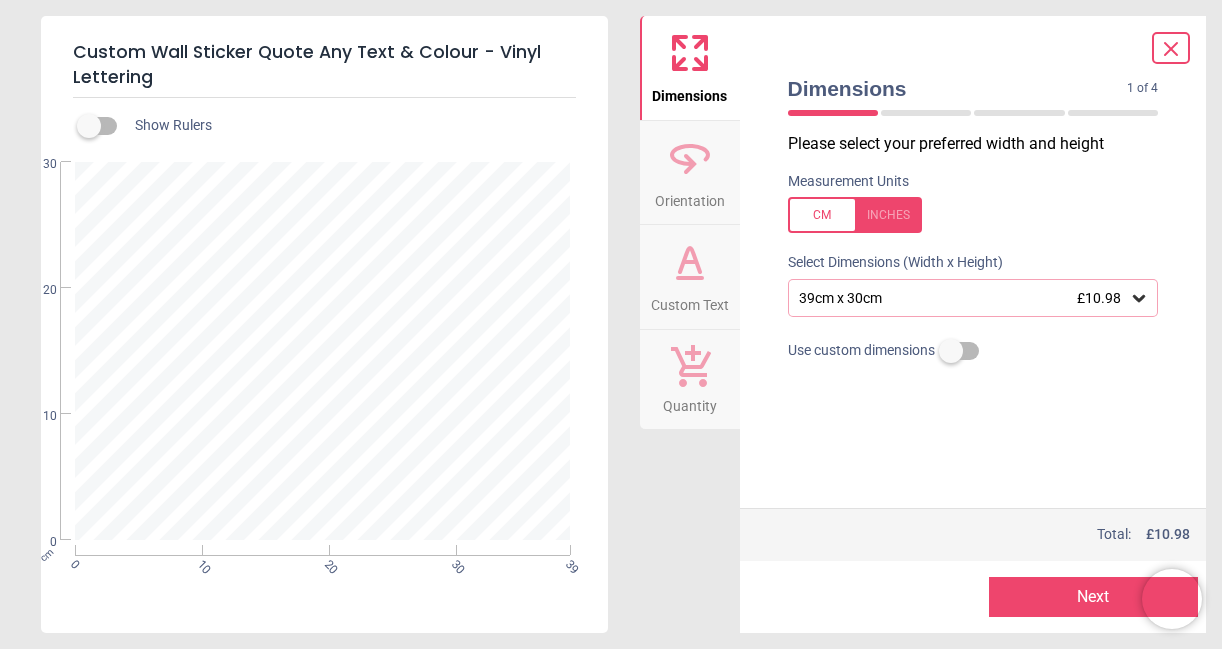 click on "Next" at bounding box center (1093, 597) 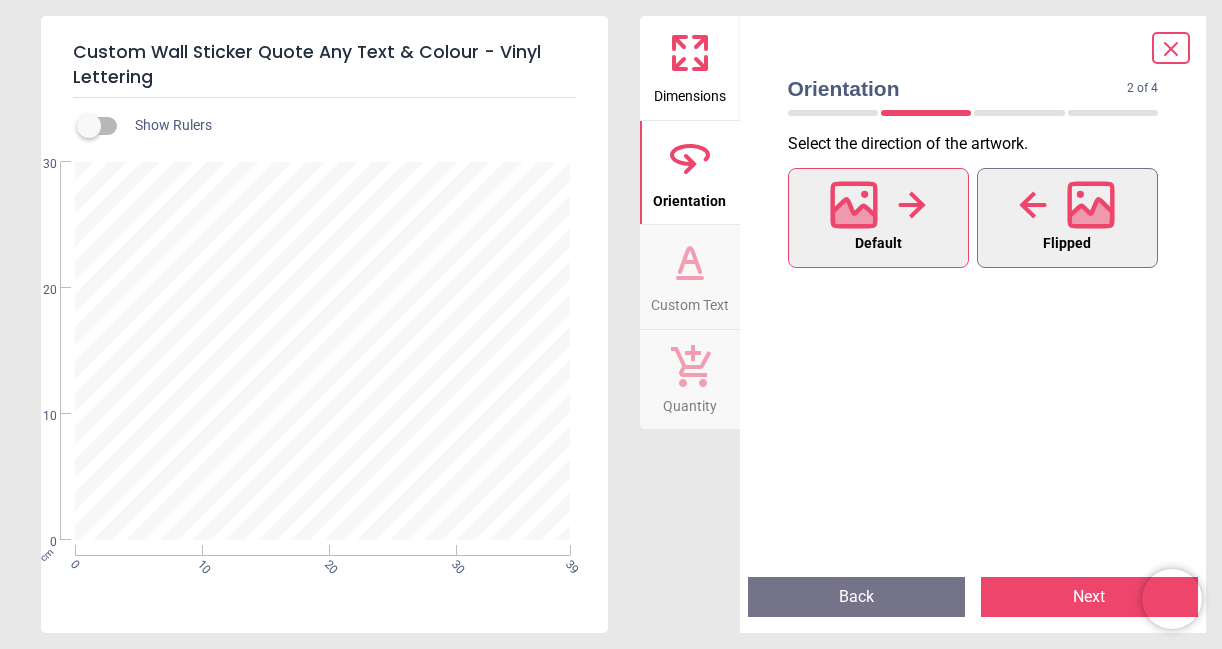 click at bounding box center [1067, 205] 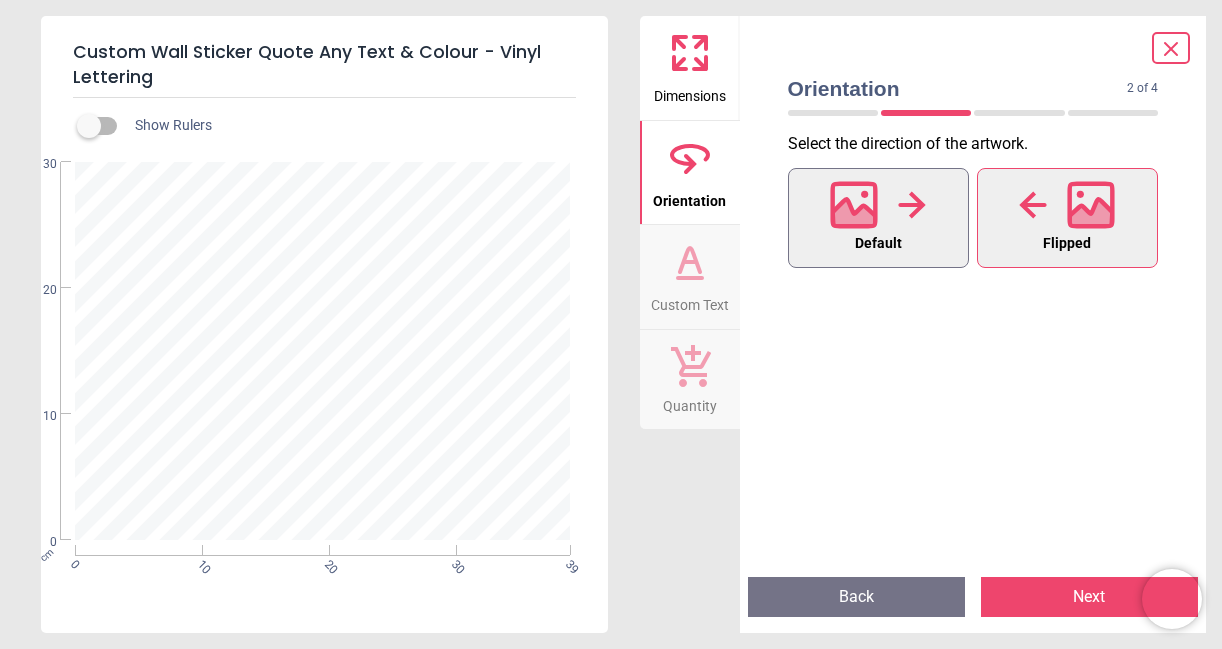 click at bounding box center [878, 205] 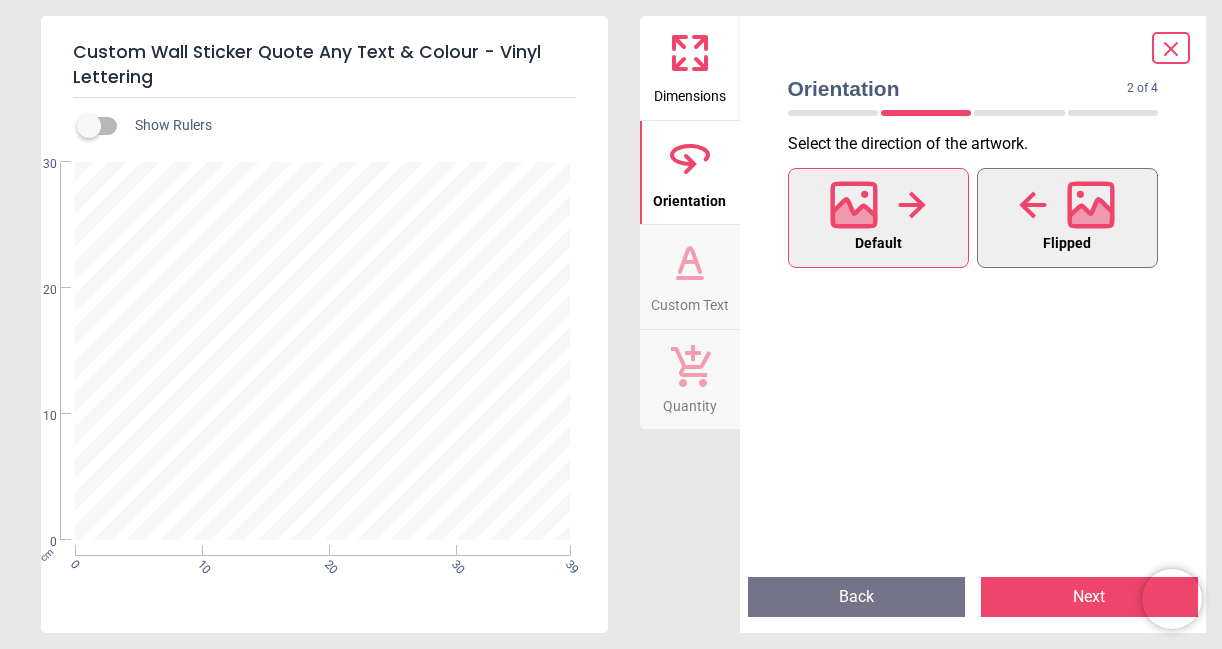 click at bounding box center [1067, 205] 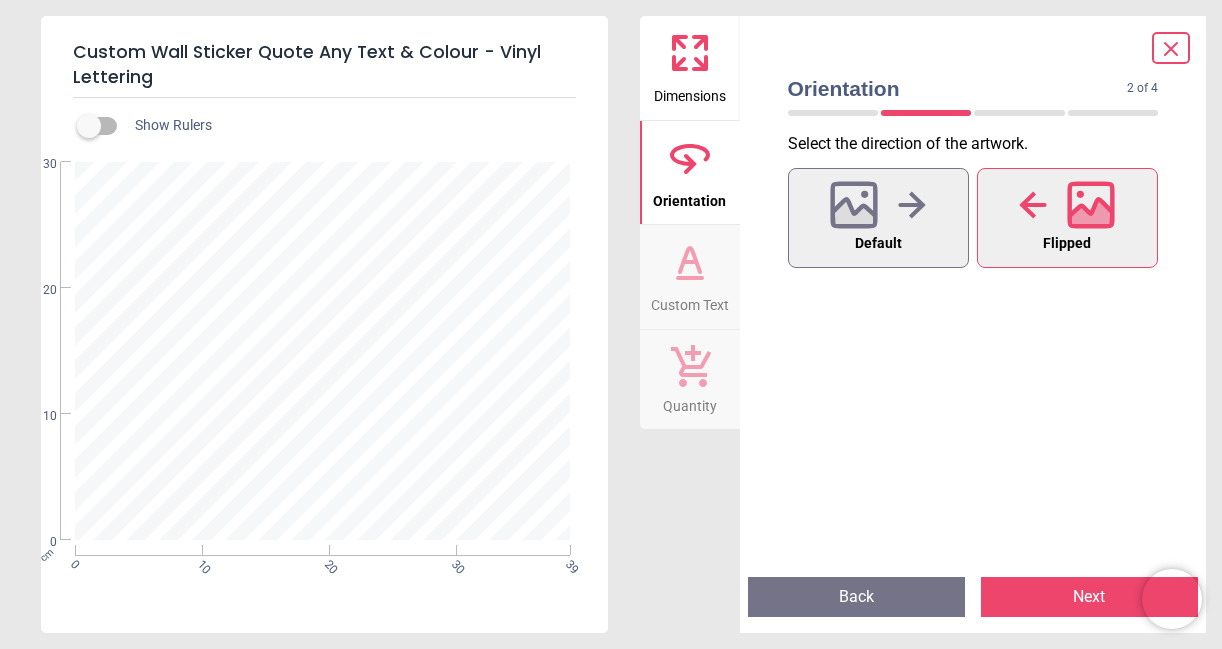 click on "Next" at bounding box center (1089, 597) 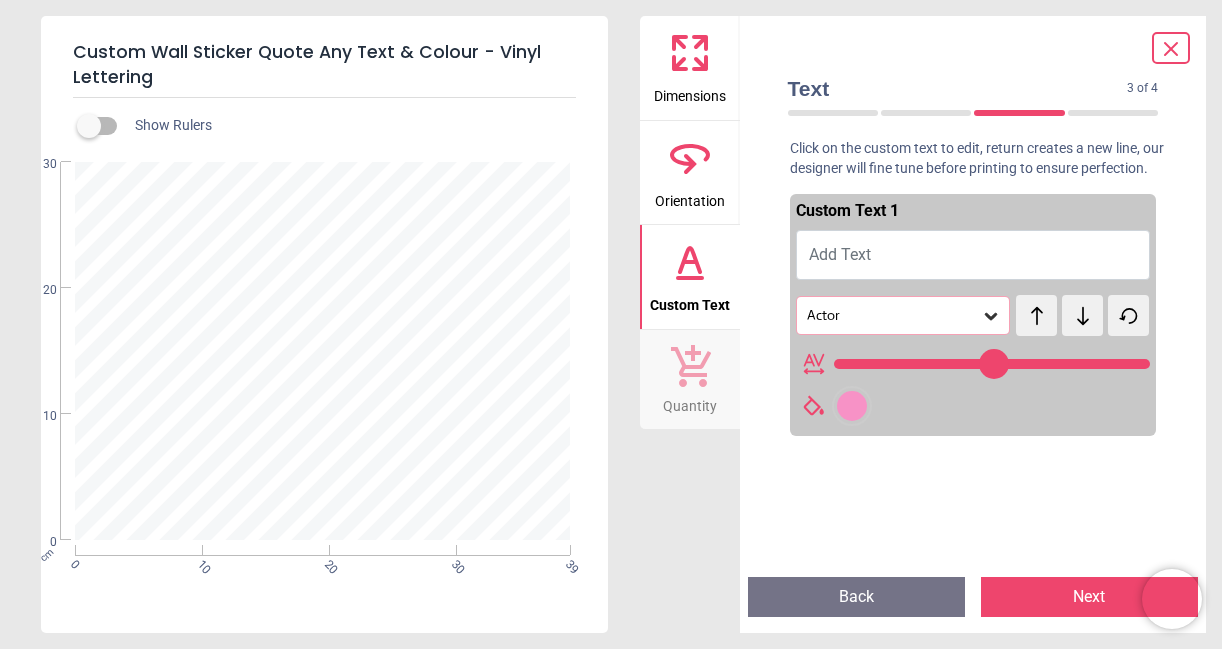 click on "Add Text" at bounding box center (973, 255) 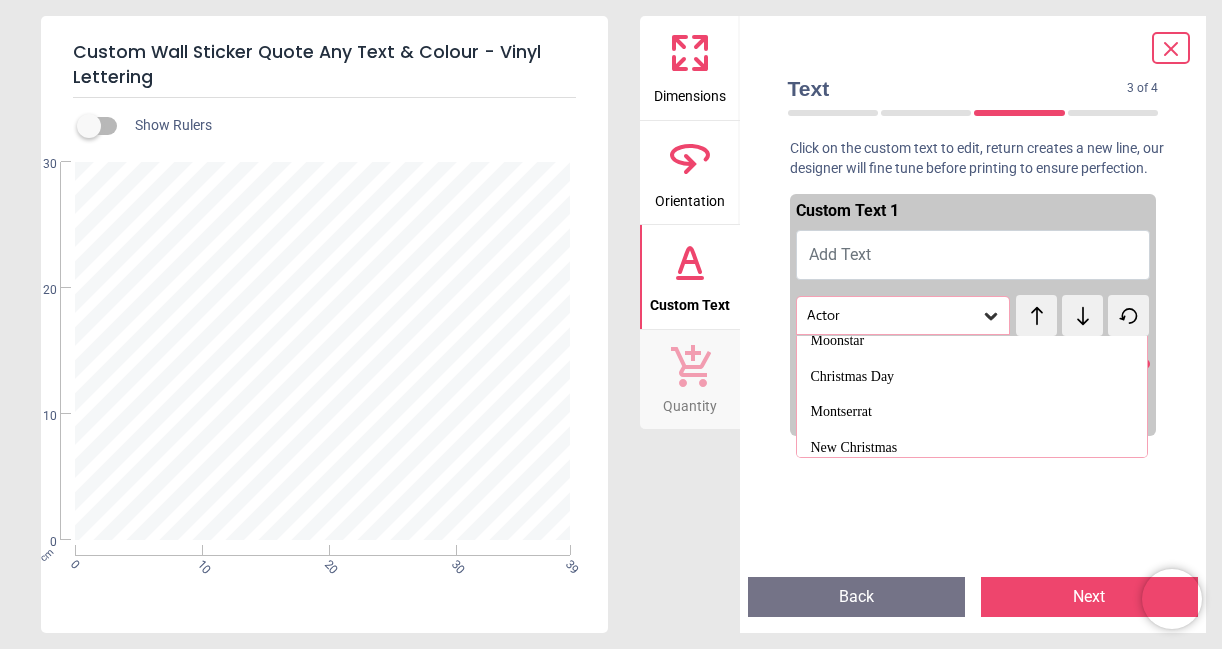 scroll, scrollTop: 2182, scrollLeft: 0, axis: vertical 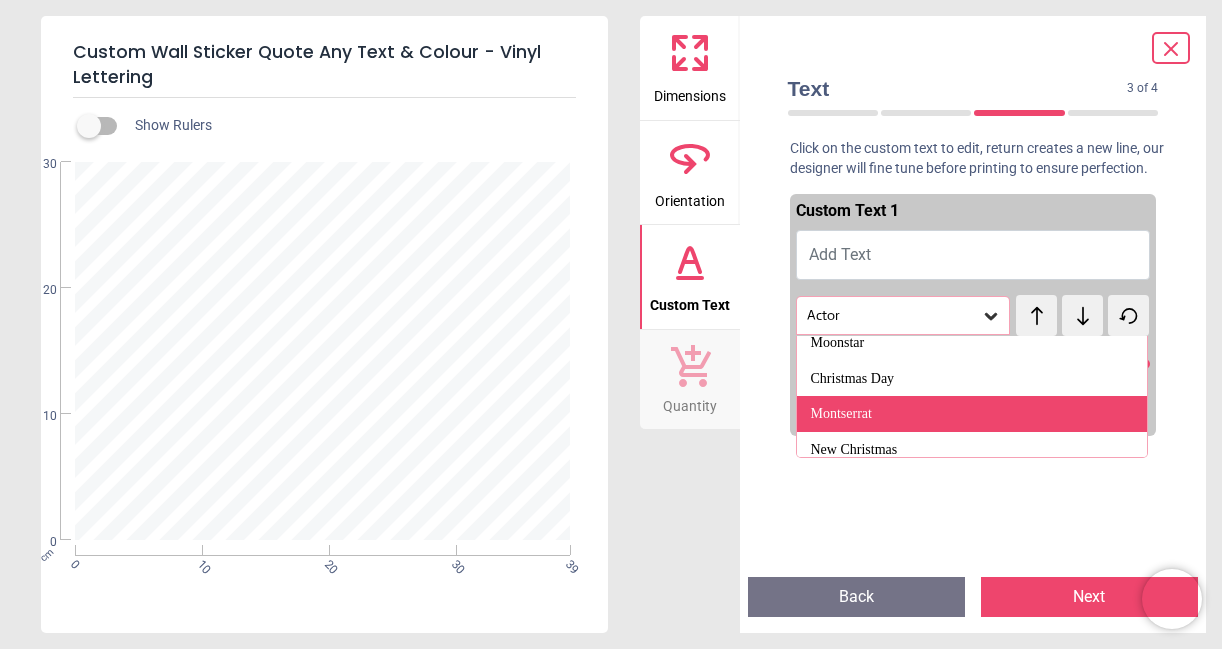 click on "Montserrat" at bounding box center [841, 414] 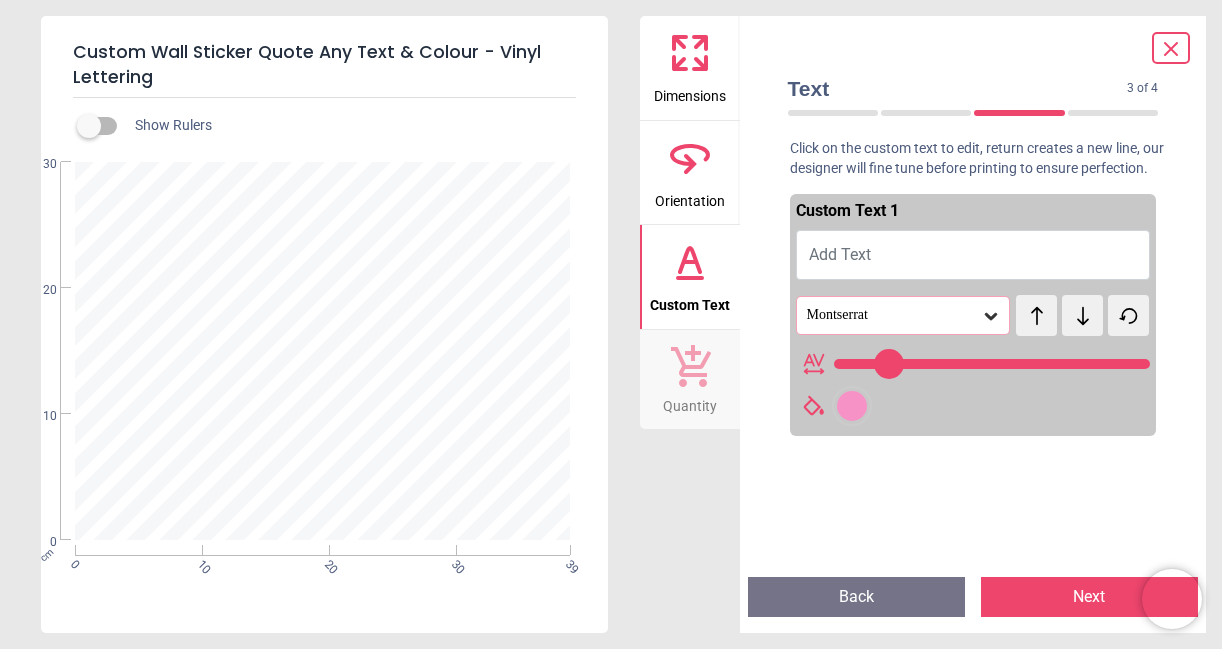 click on "Add Text" at bounding box center [973, 255] 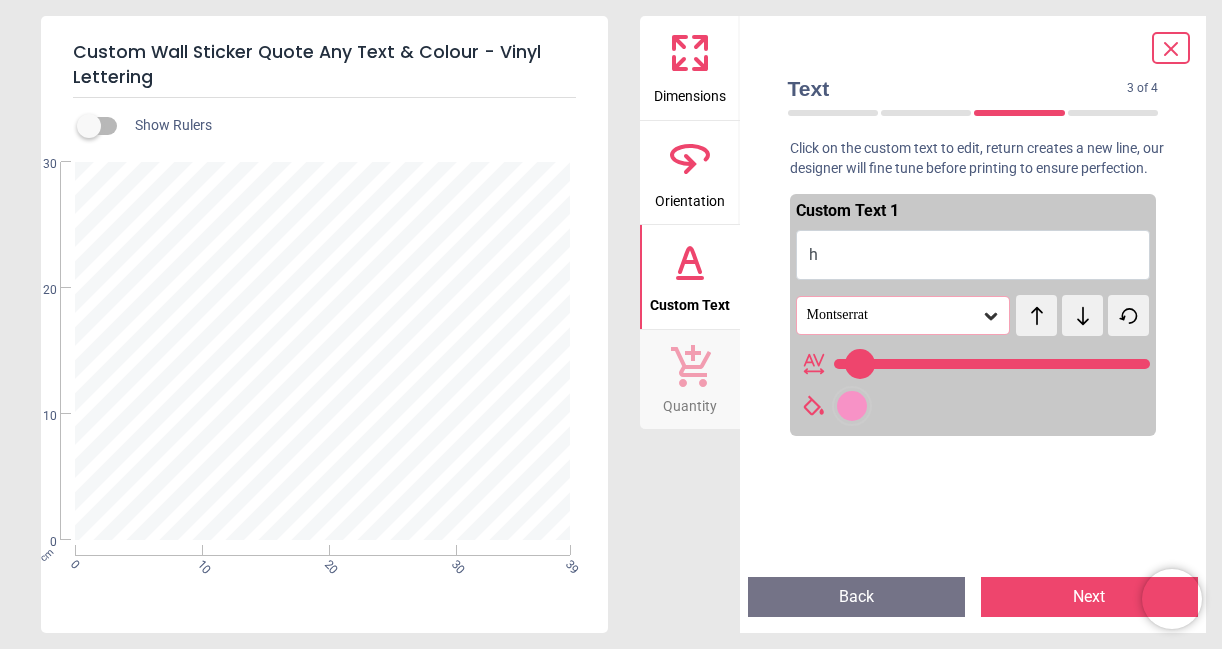type 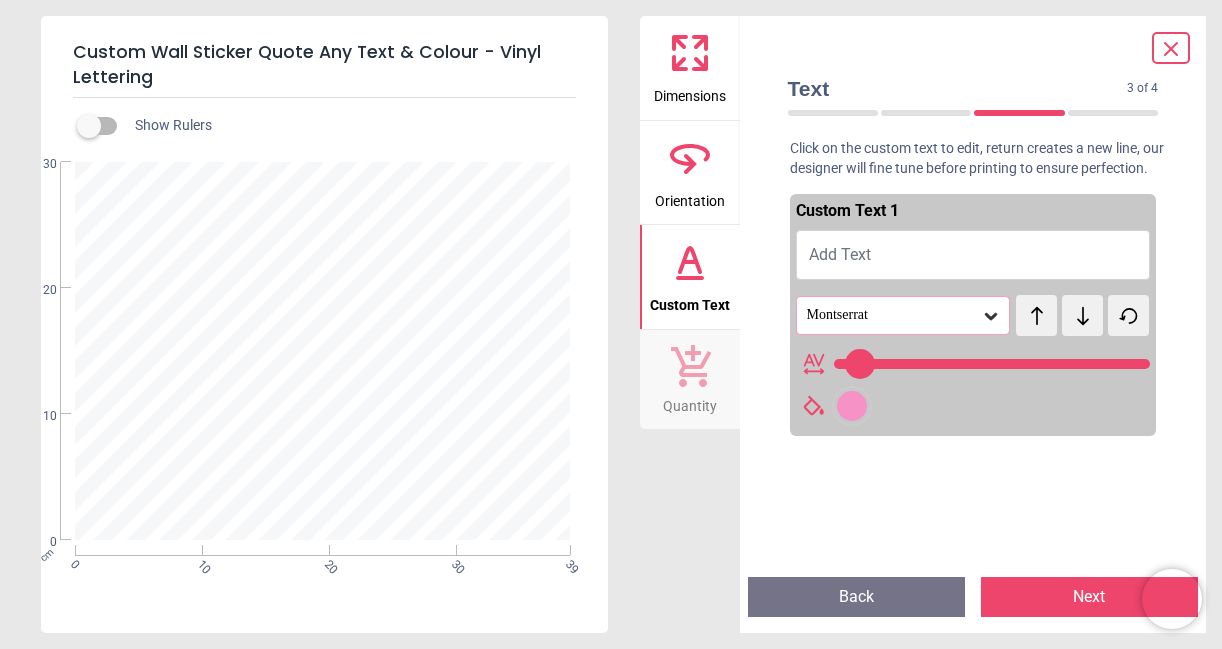 type on "***" 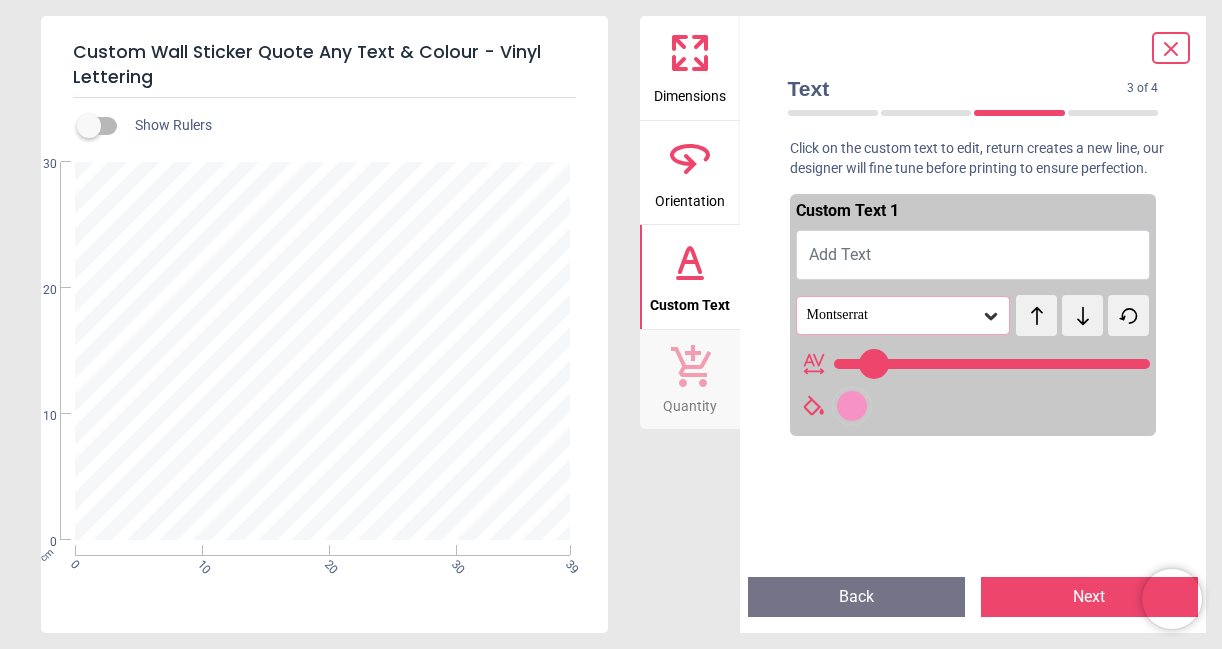 click on "Add Text" at bounding box center (840, 254) 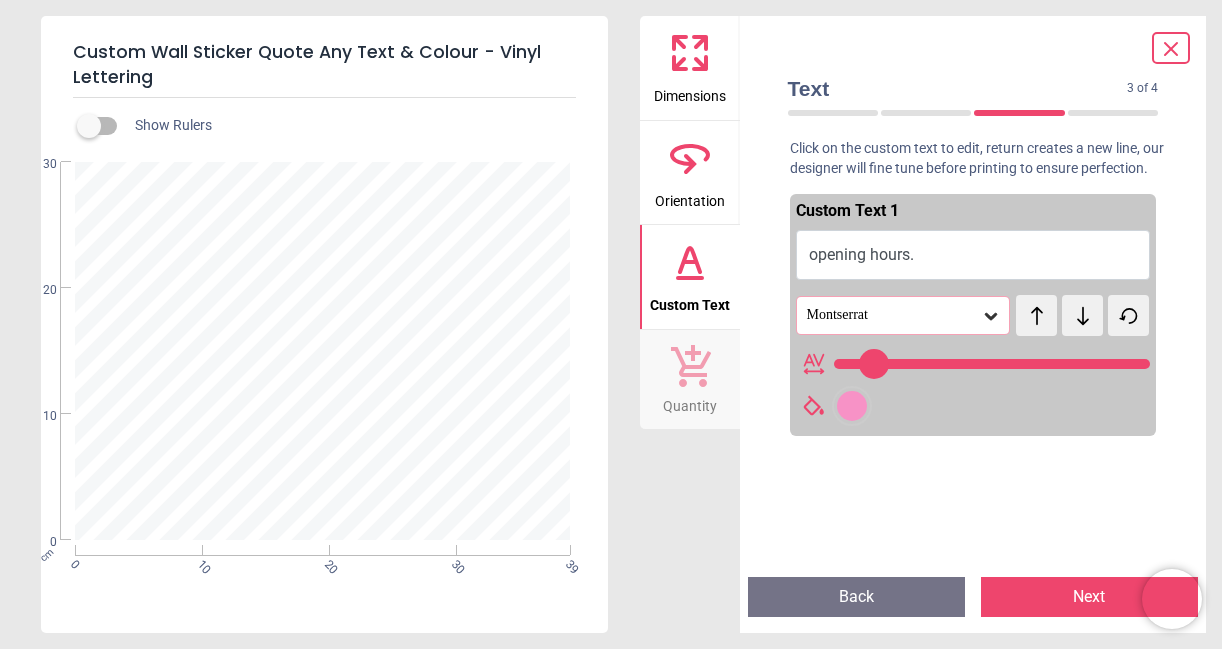 type on "**" 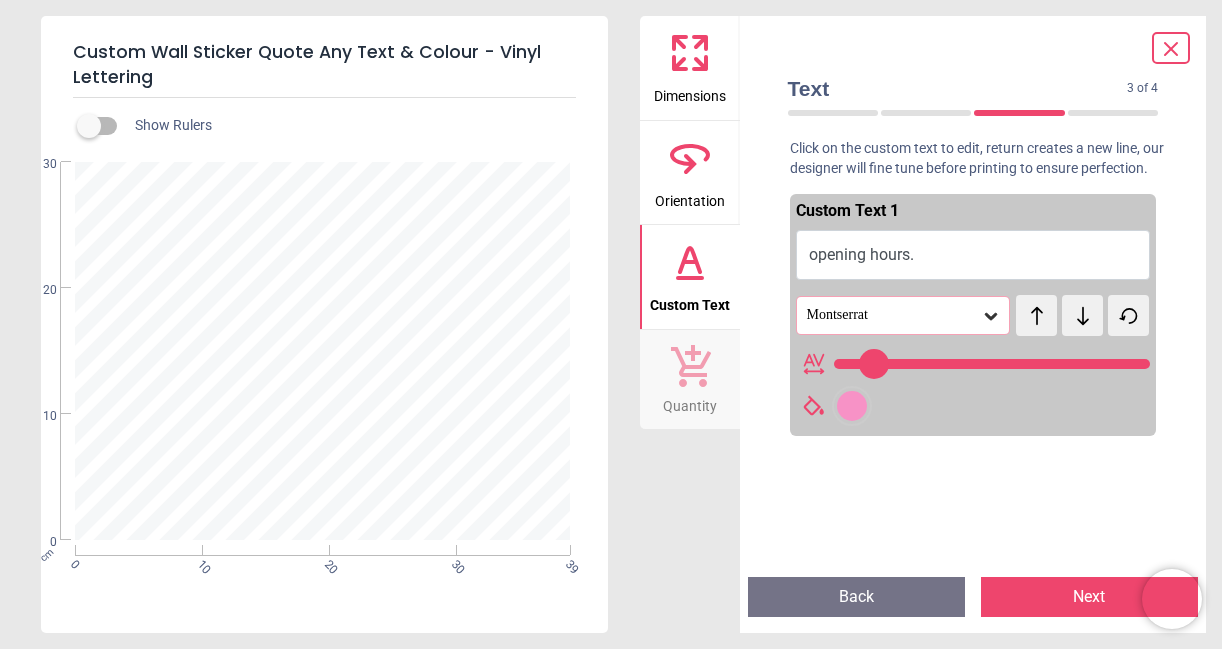 scroll, scrollTop: 0, scrollLeft: 0, axis: both 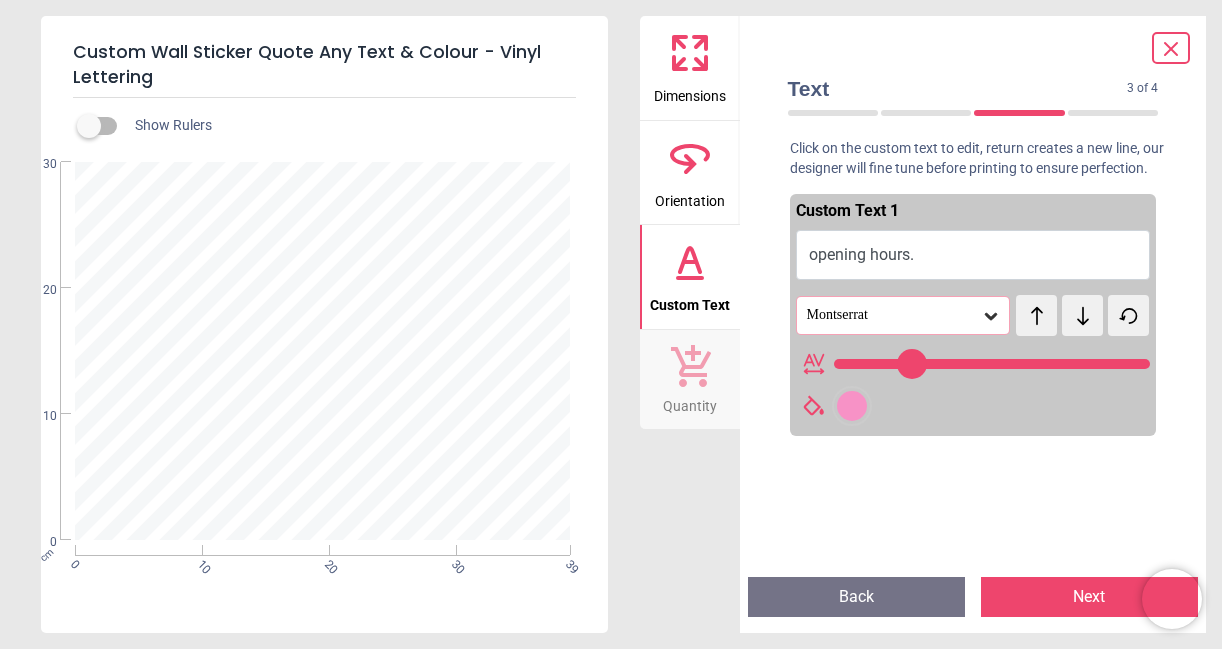 click on "opening hours." at bounding box center (973, 255) 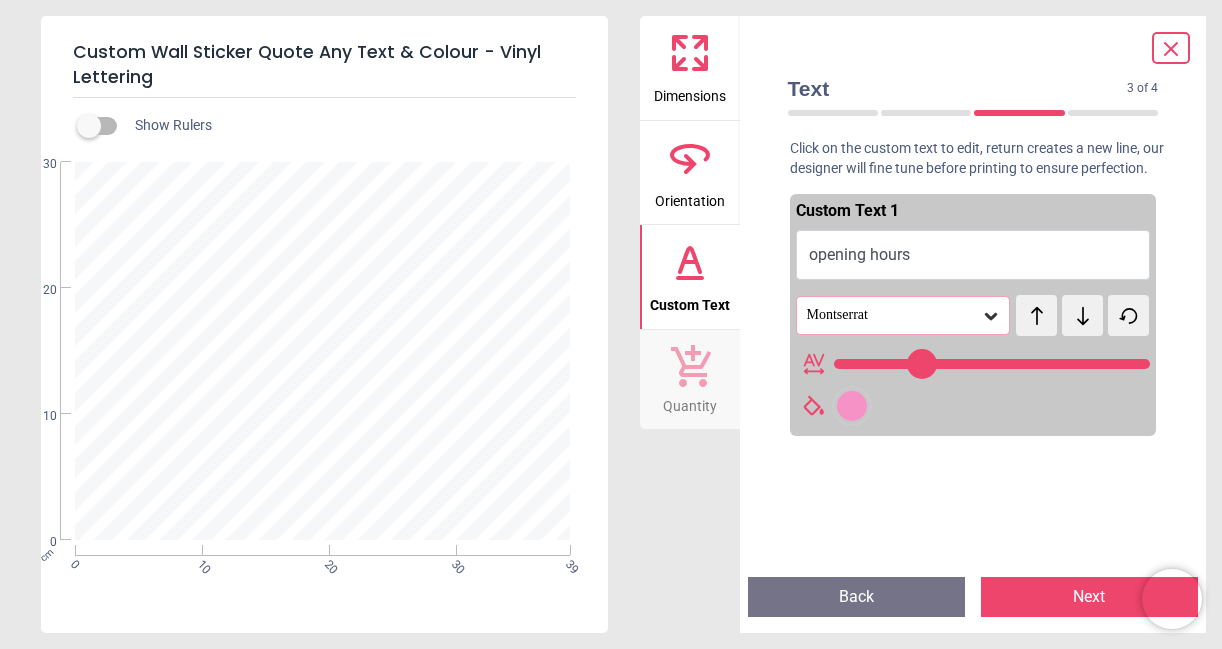 scroll, scrollTop: 0, scrollLeft: 0, axis: both 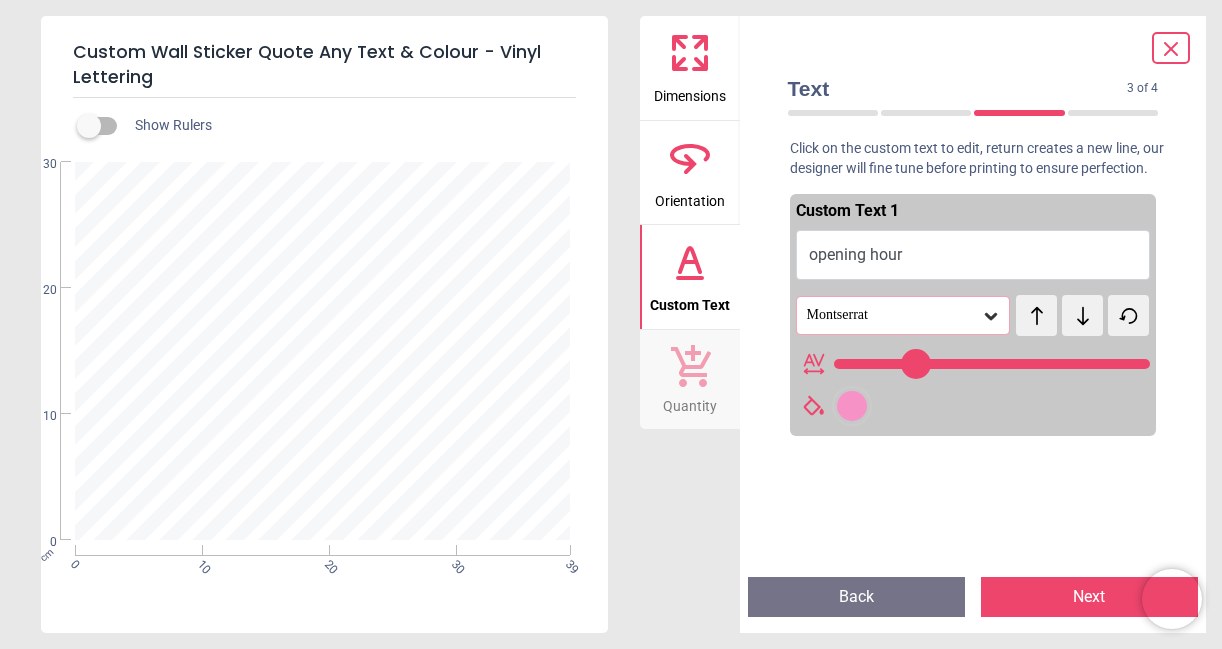type on "**********" 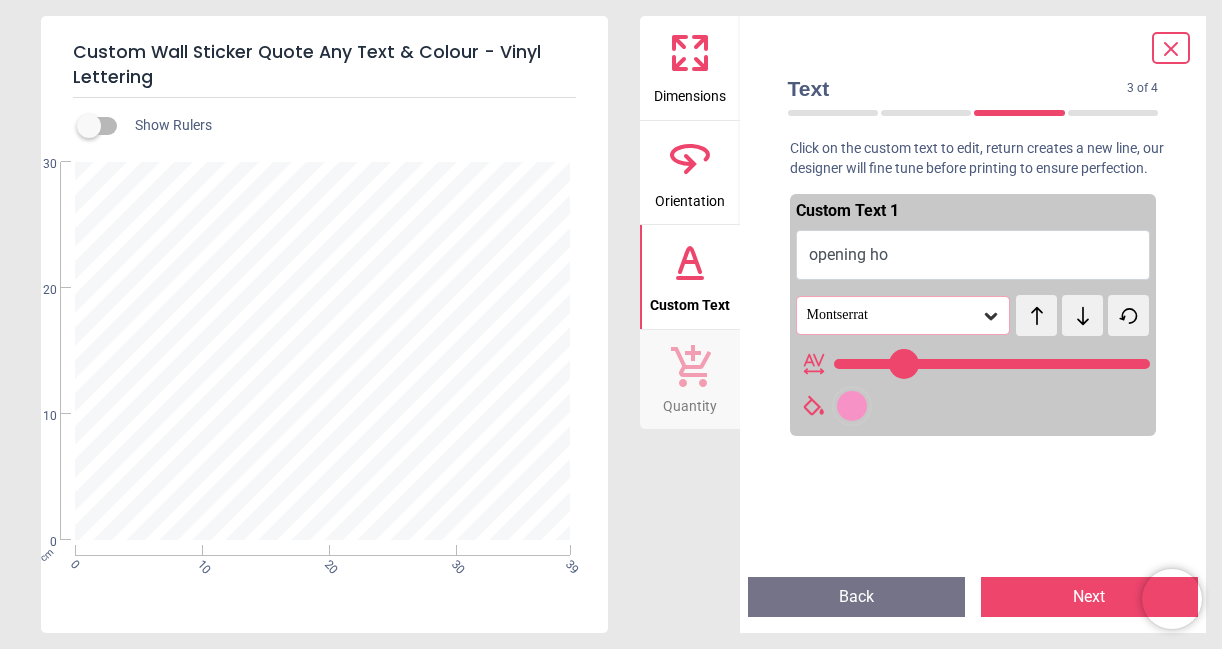 type on "*********" 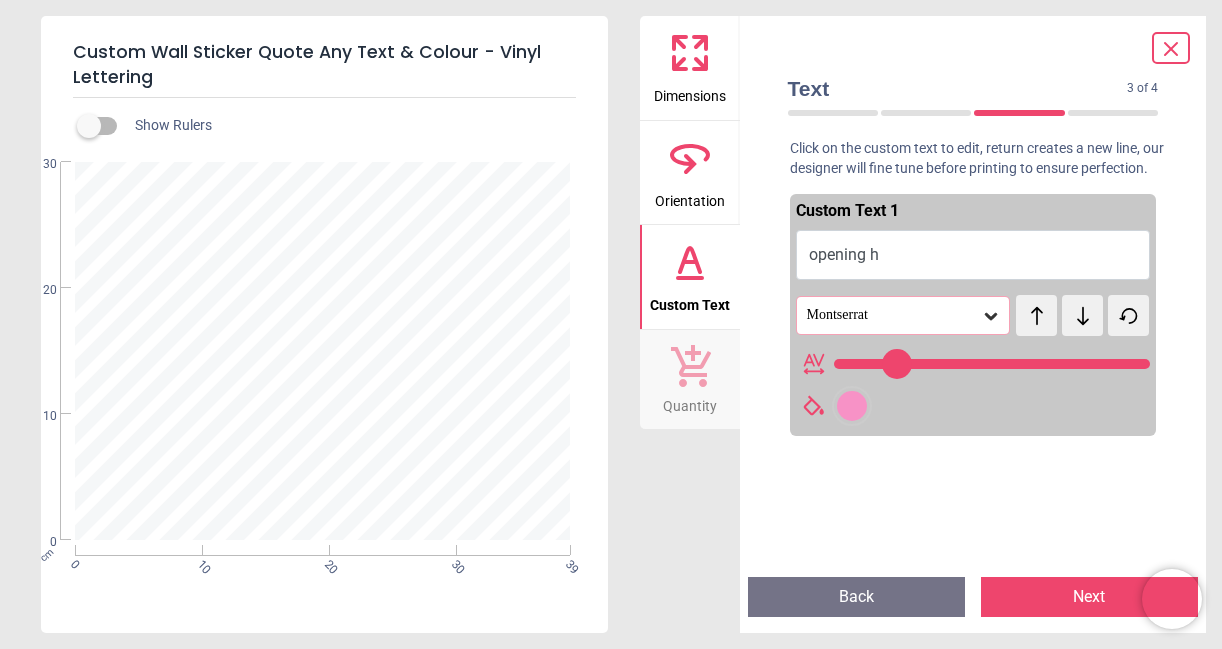 type on "*******" 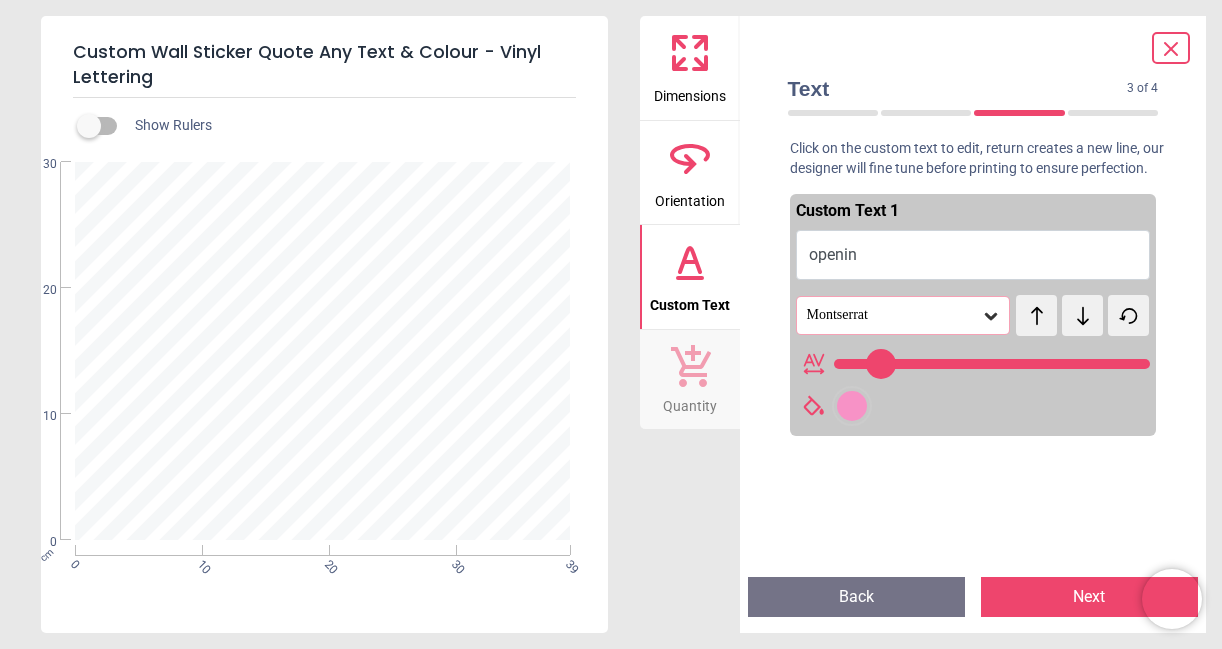 type on "*****" 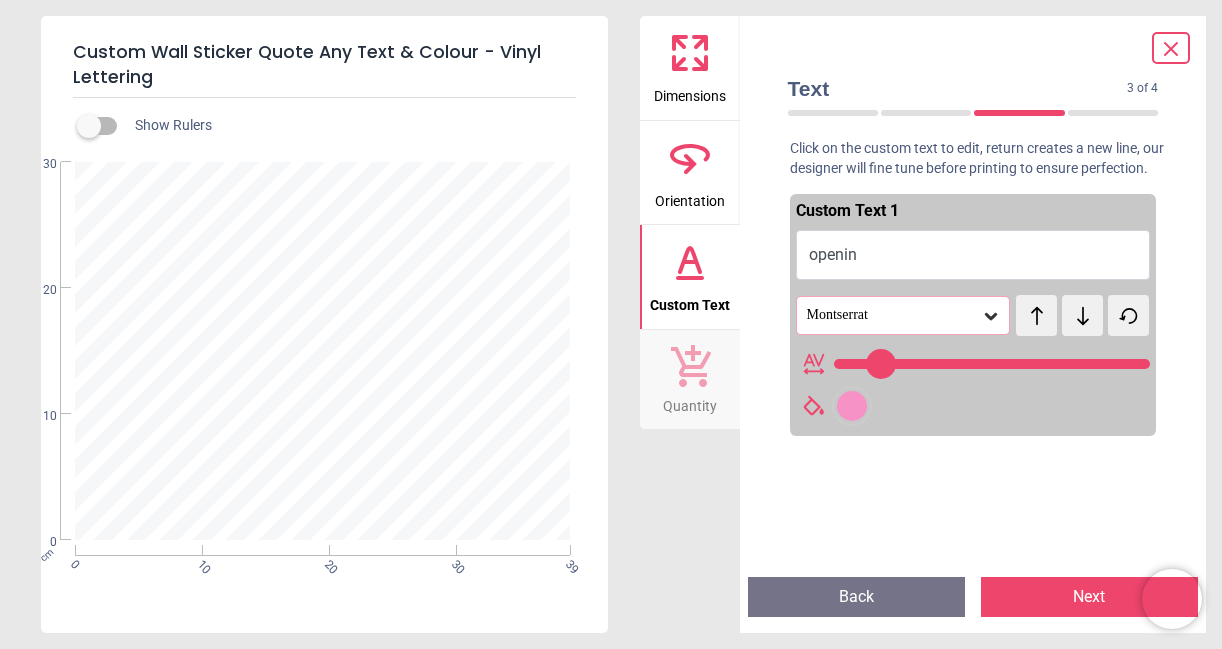 type on "***" 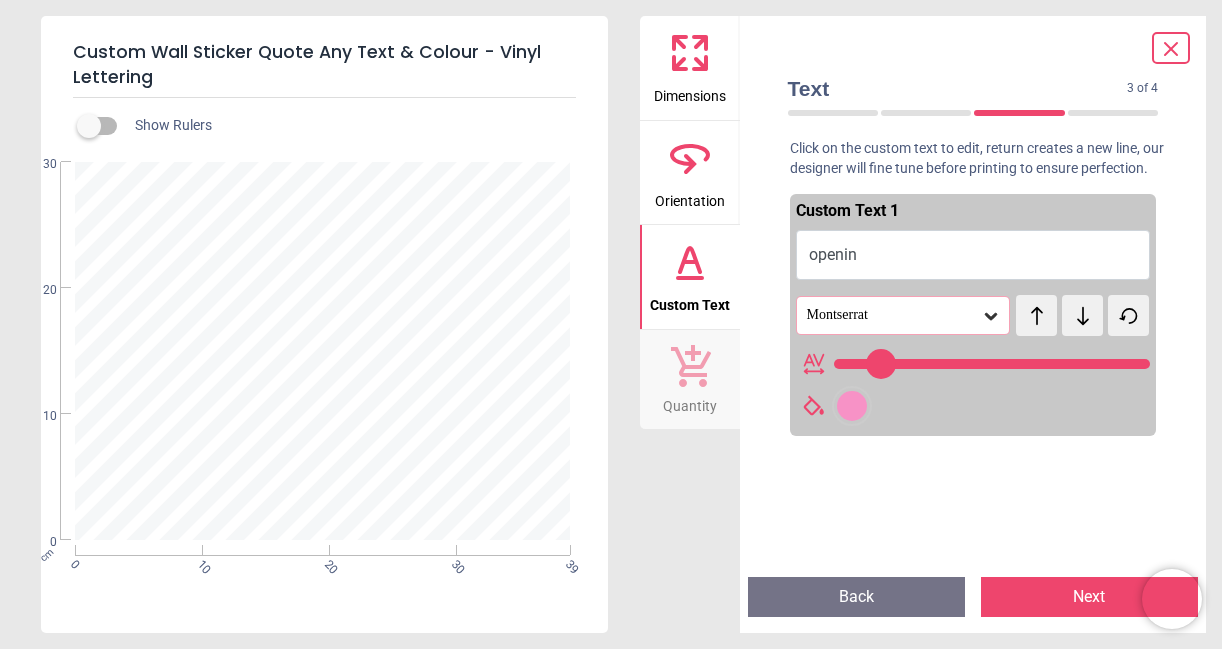 type on "****" 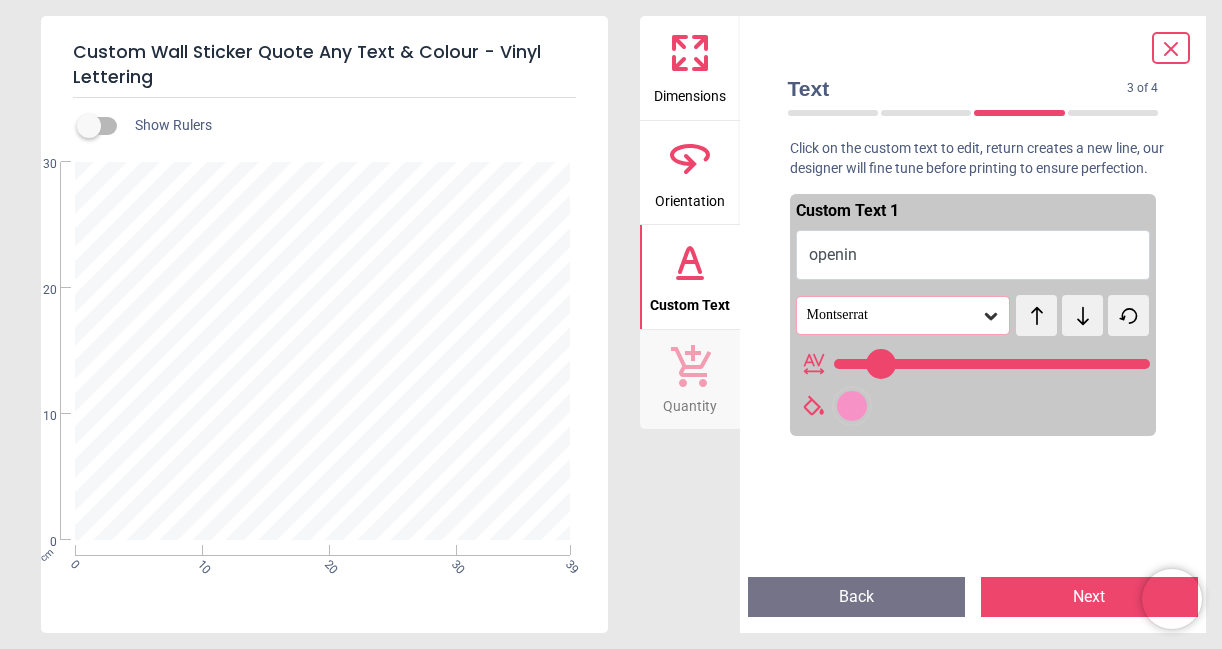 type on "***" 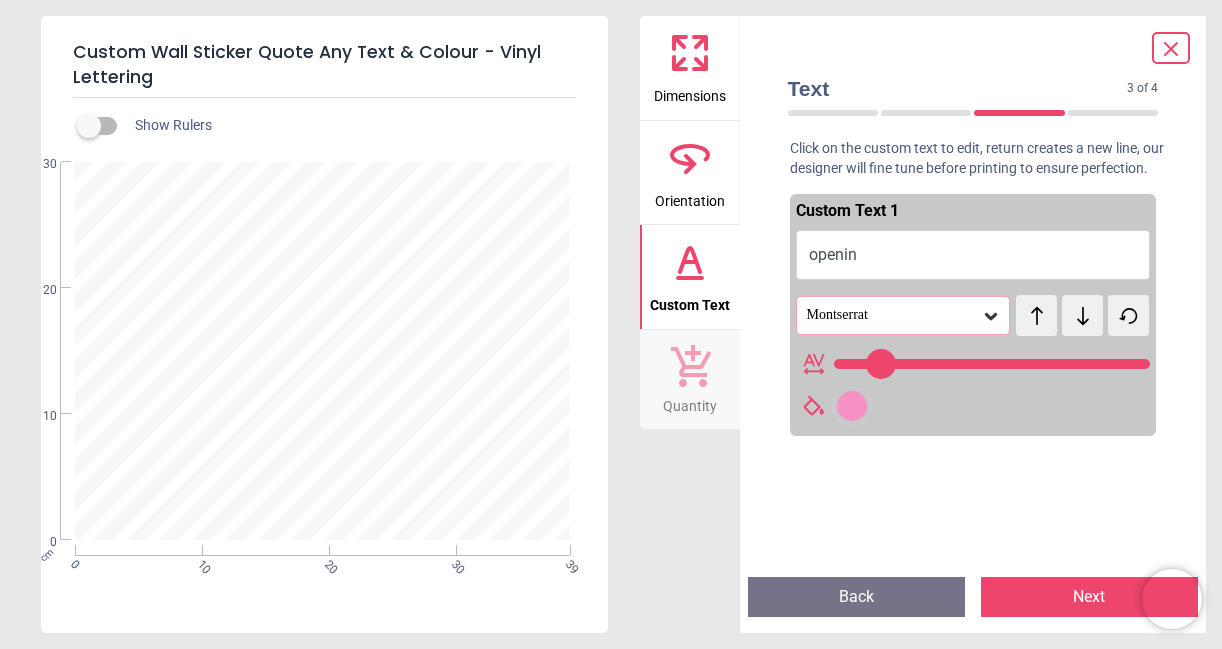 type on "***" 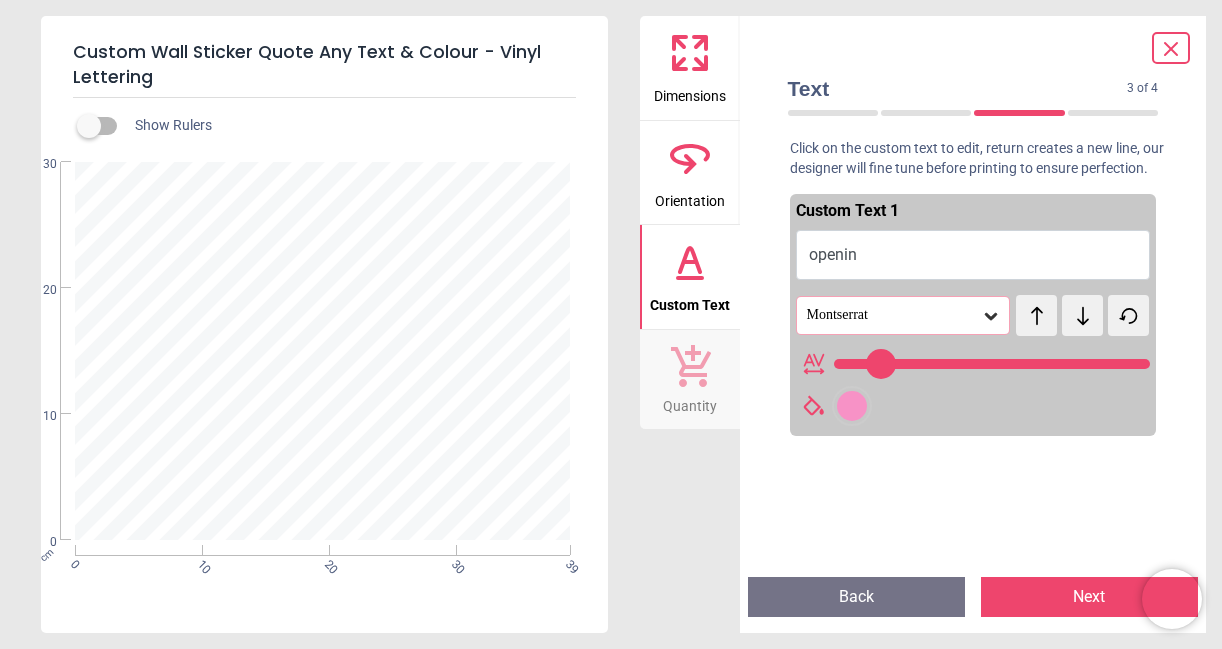 type on "***" 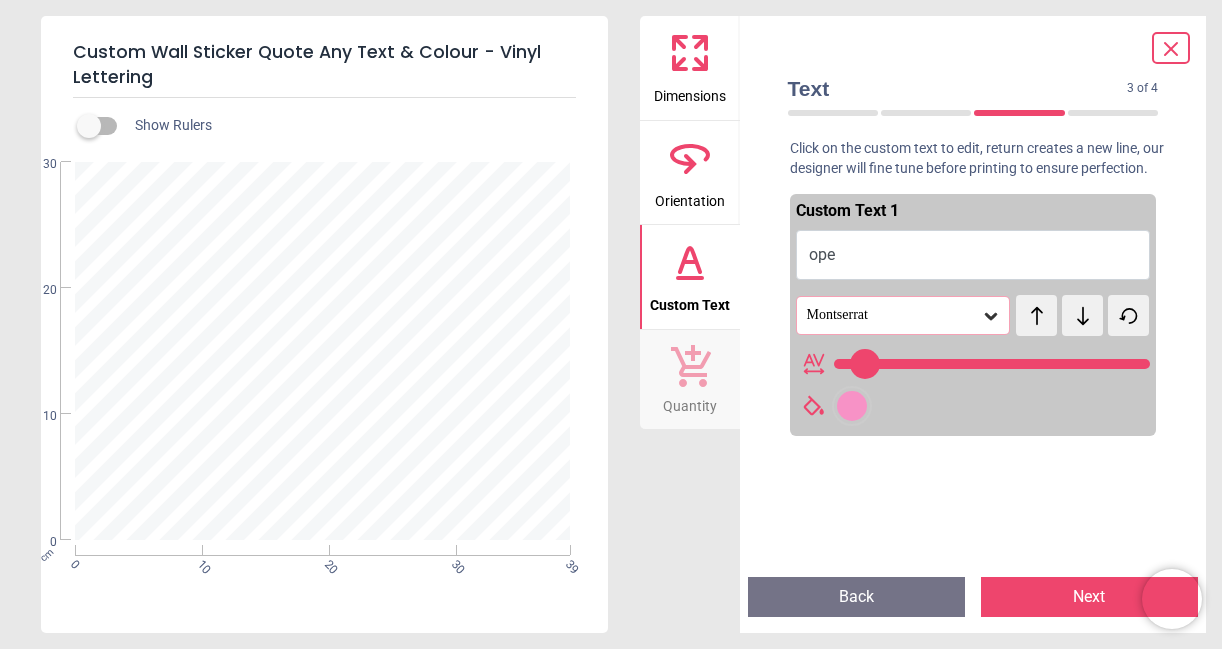 type on "**" 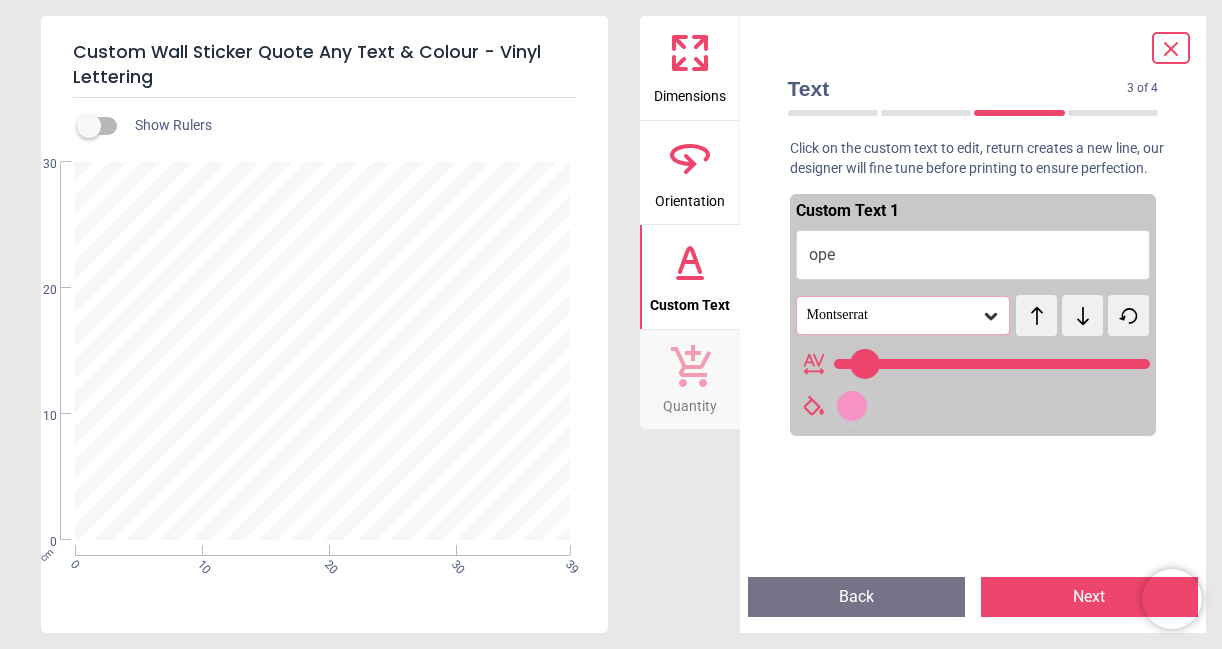 type on "***" 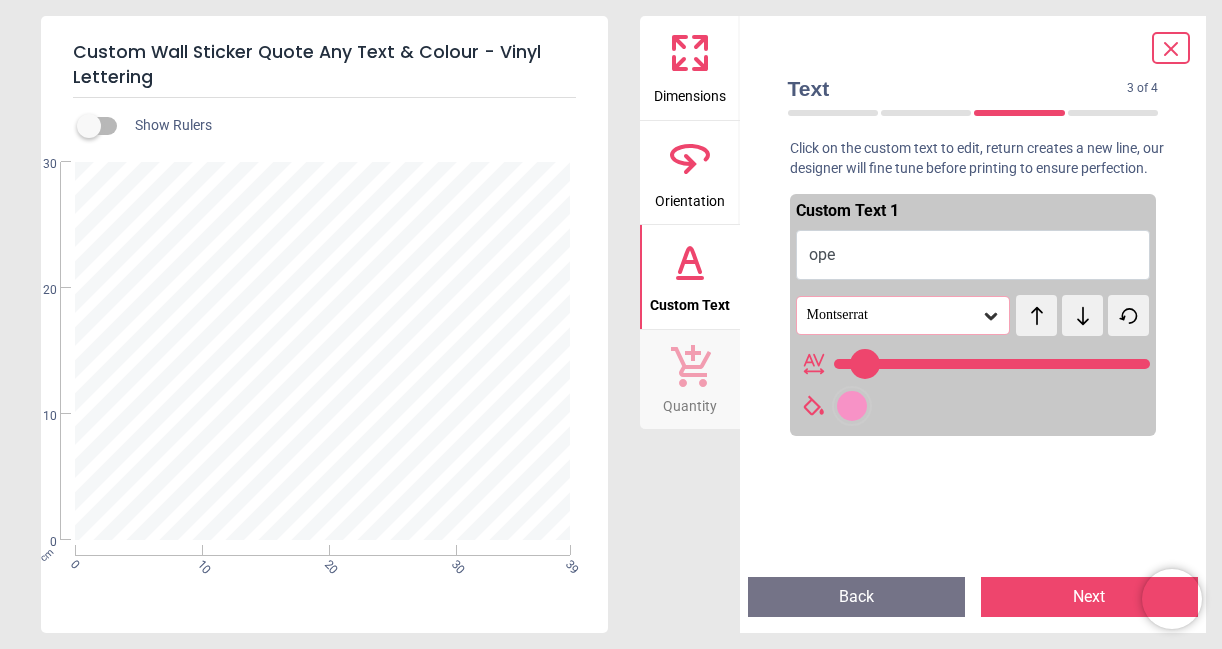 type on "*" 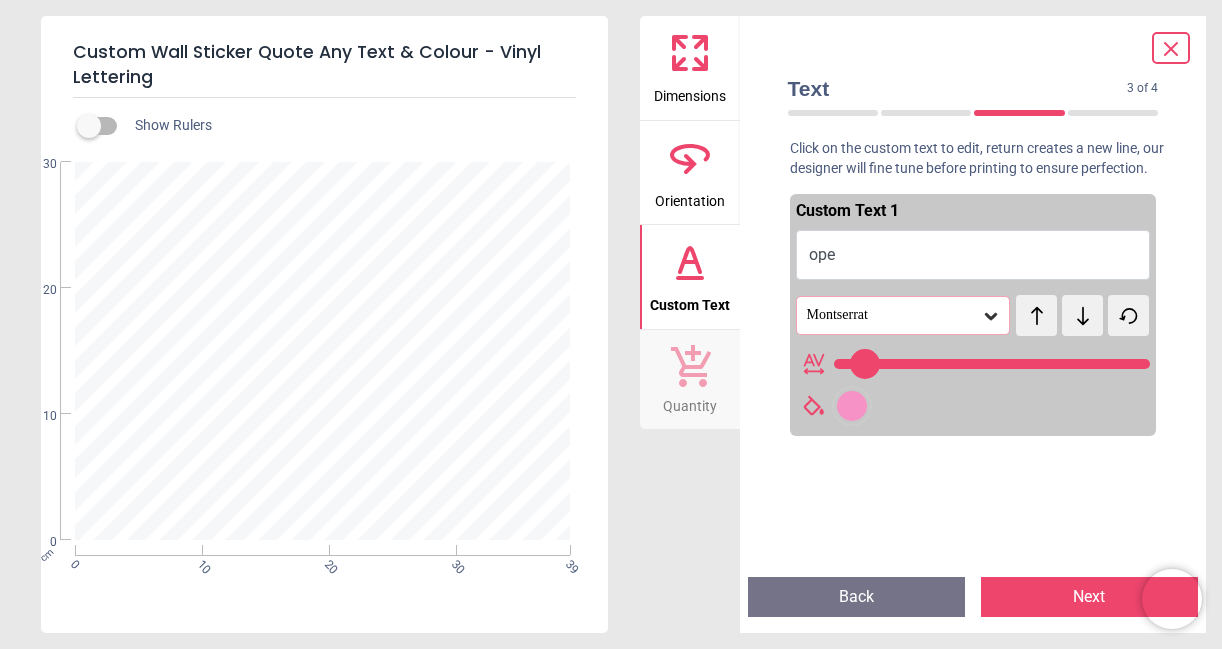 type on "***" 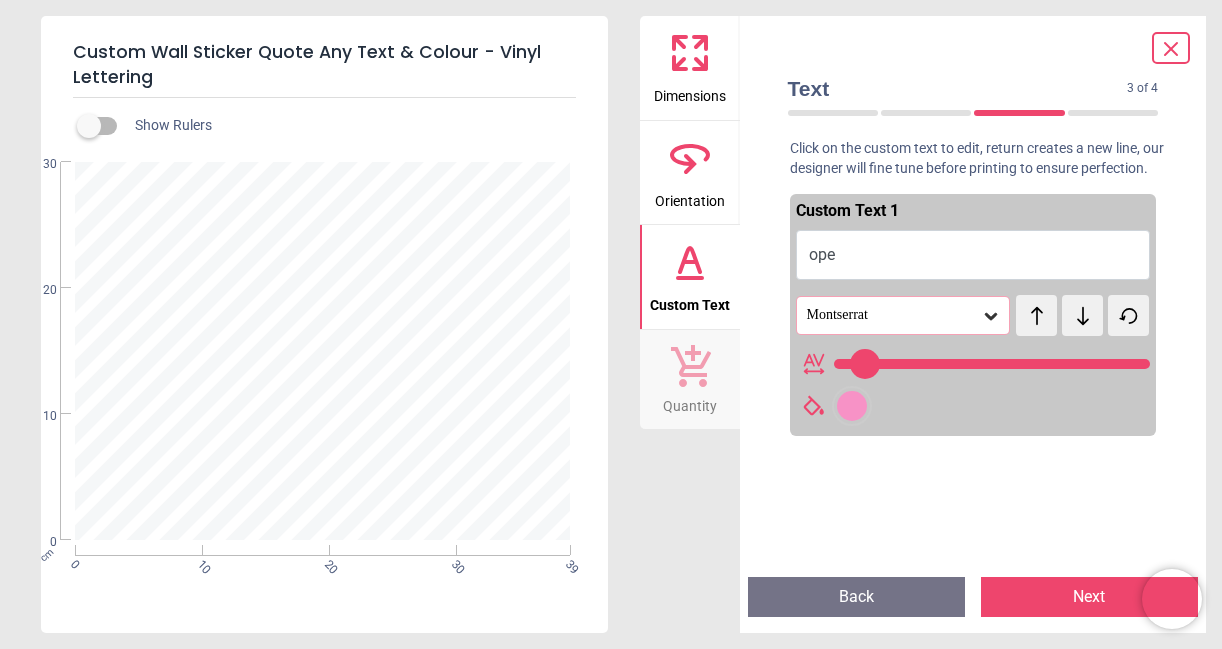 type 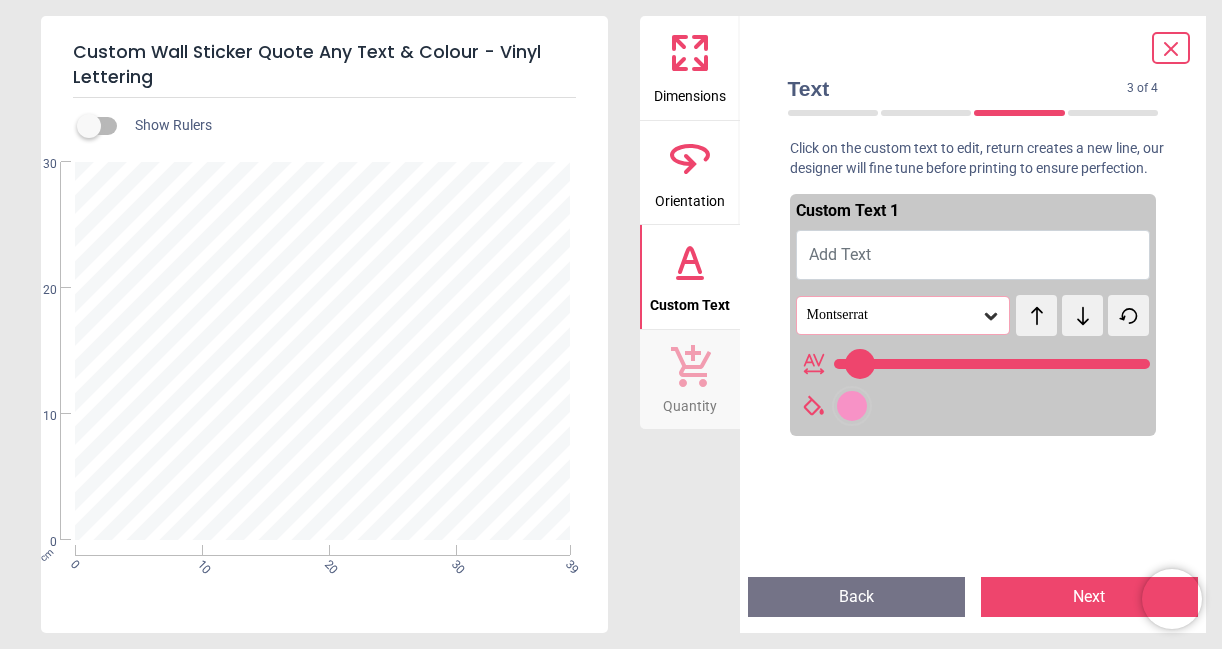 type on "***" 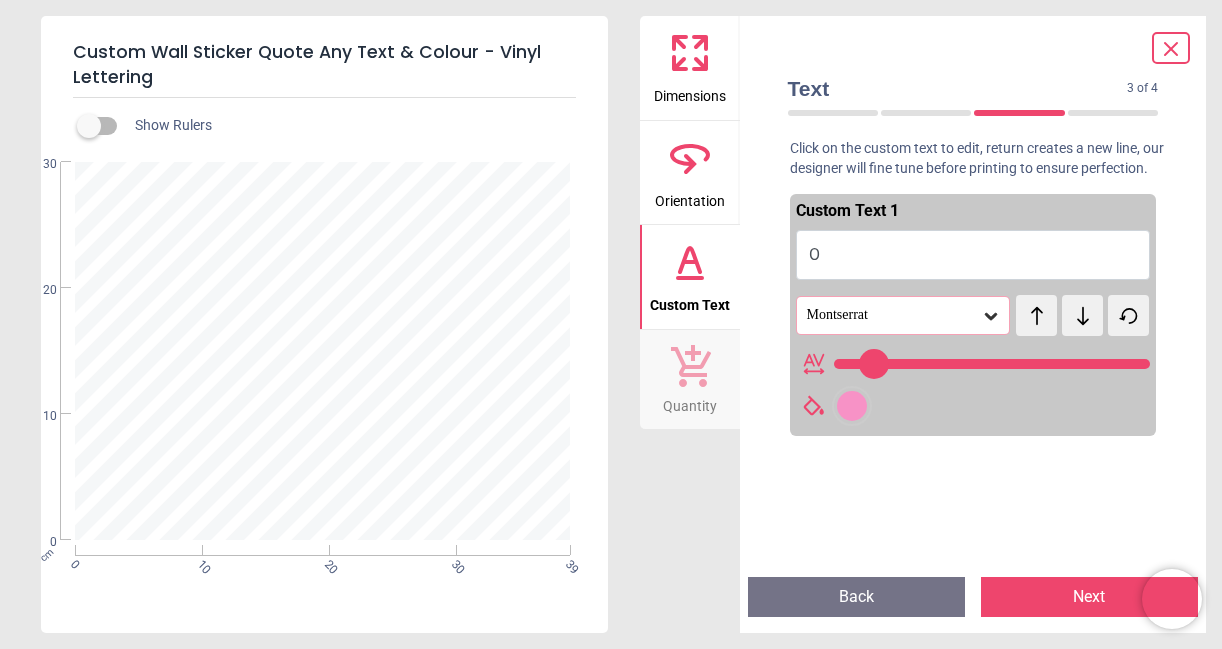 type on "***" 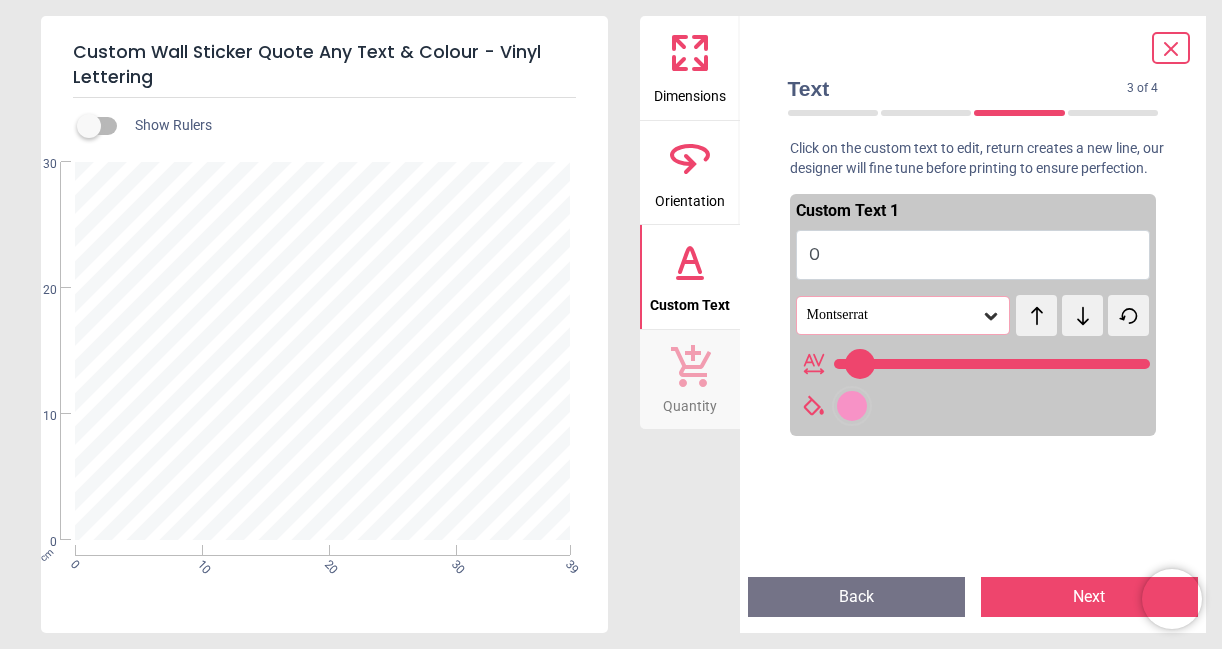 type on "**" 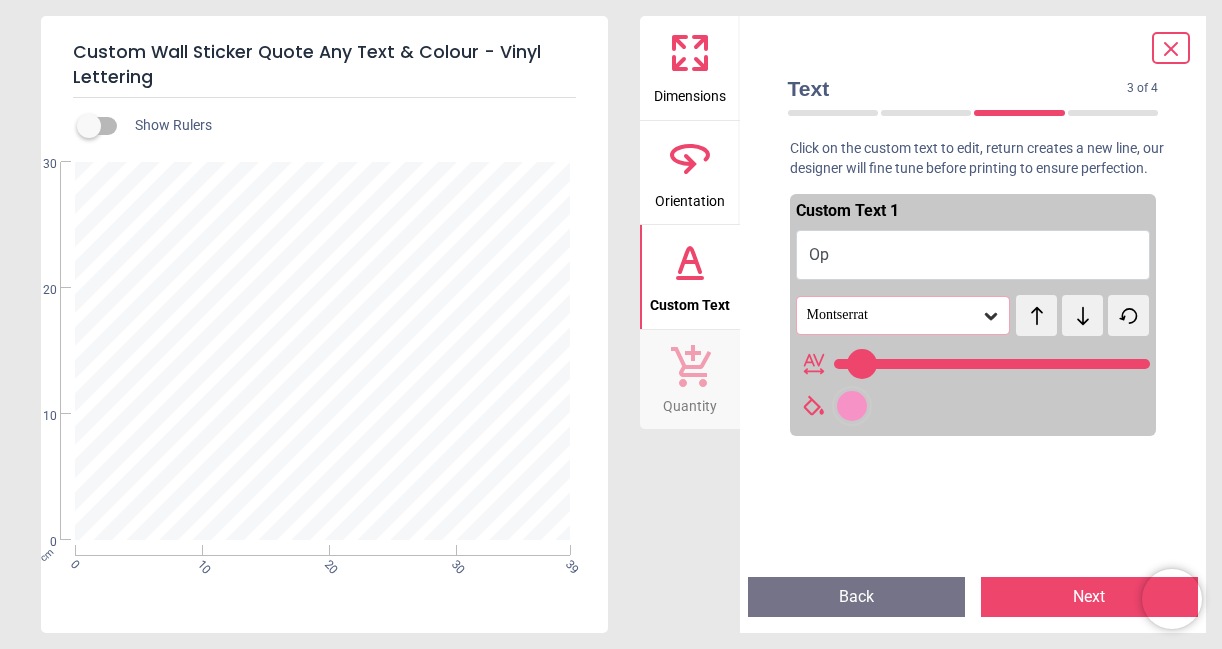 type on "***" 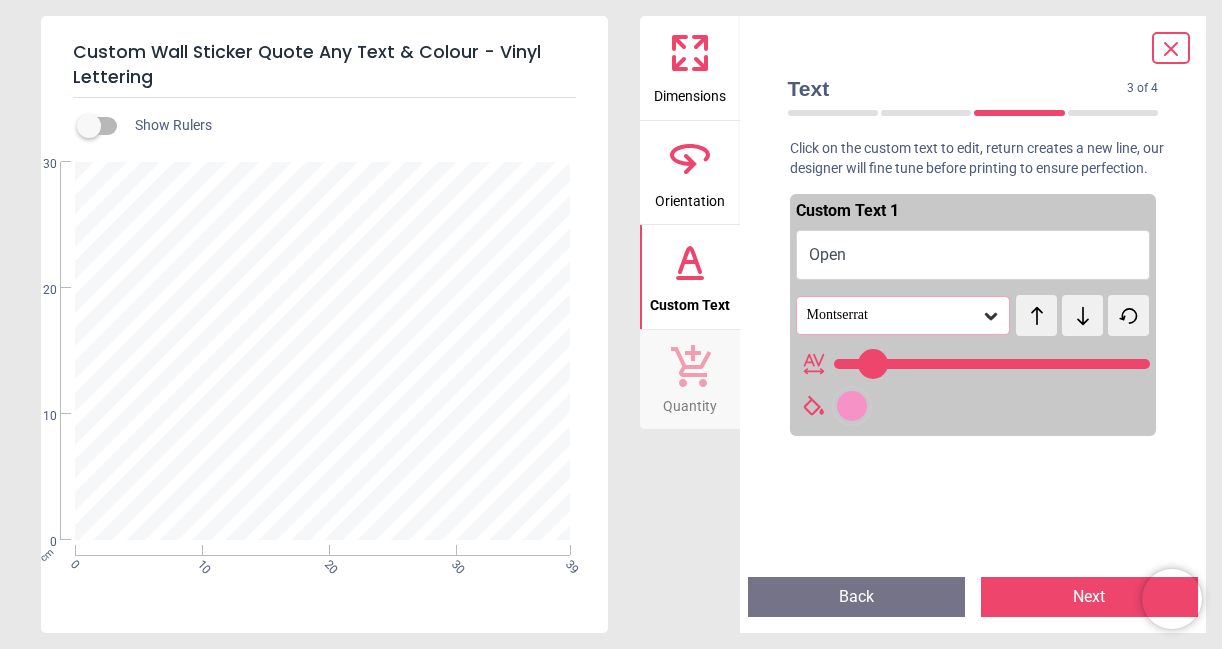 scroll, scrollTop: 0, scrollLeft: 0, axis: both 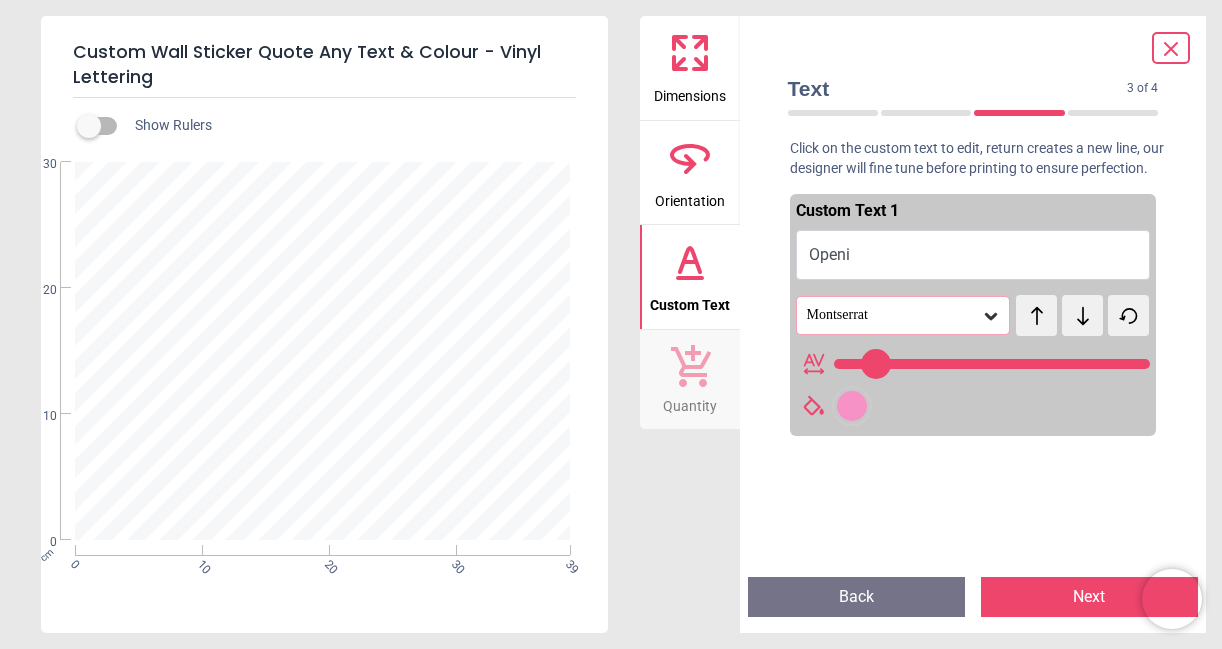 type on "******" 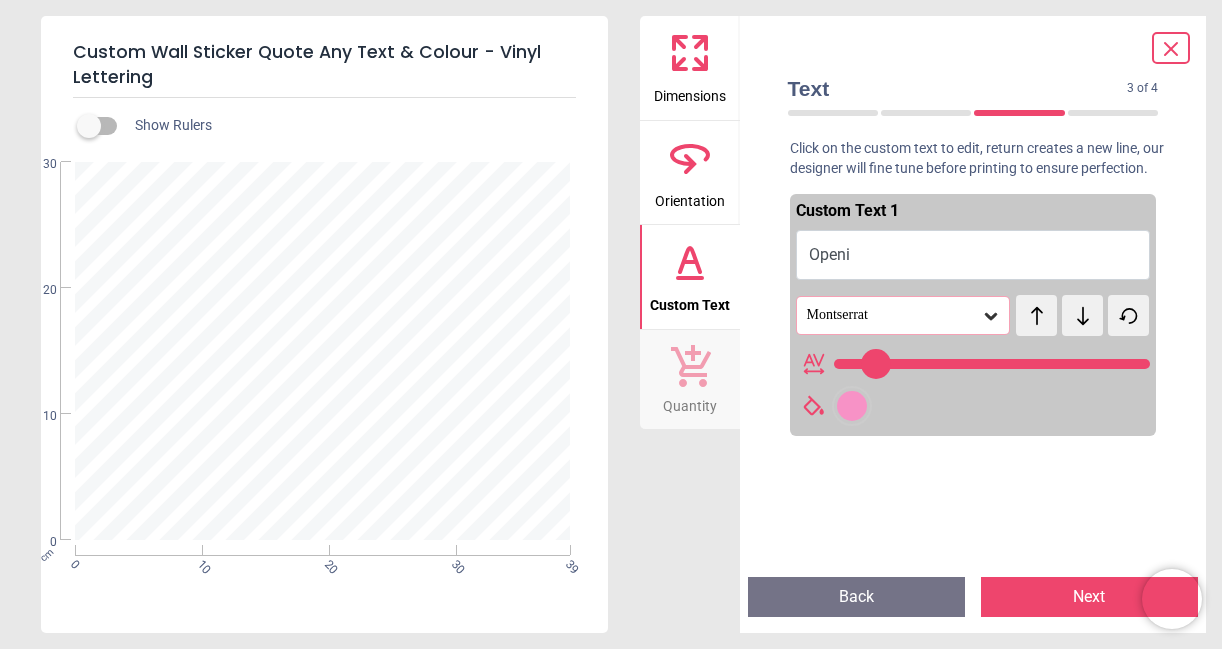 type on "***" 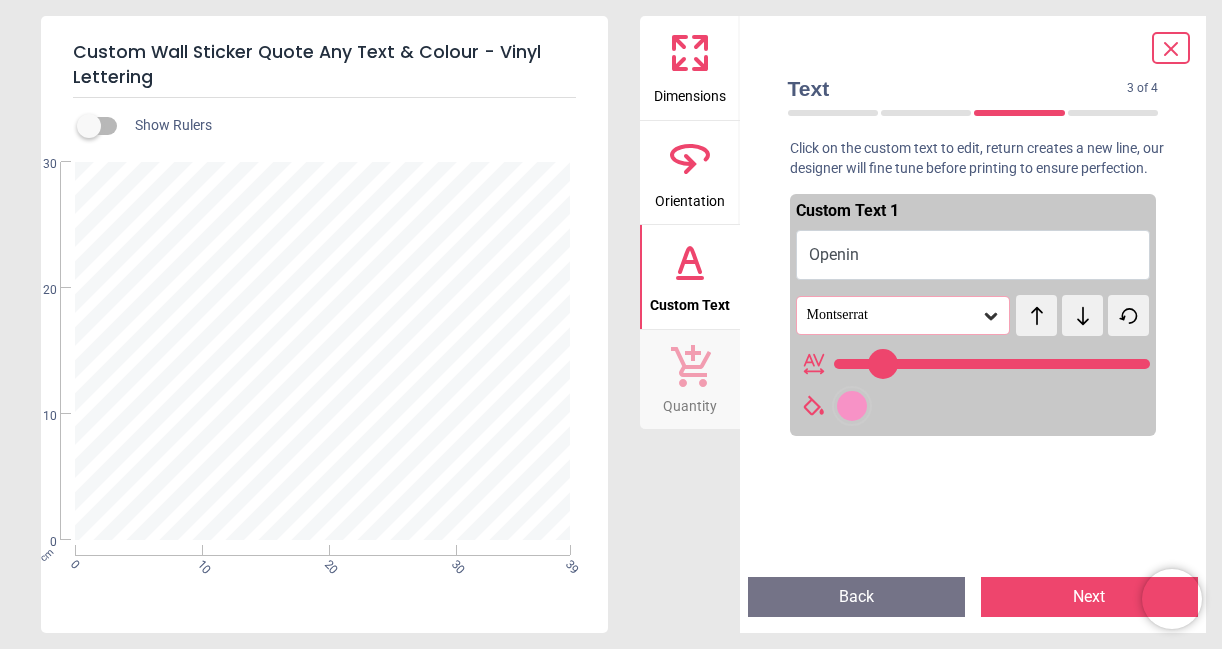 type on "*******" 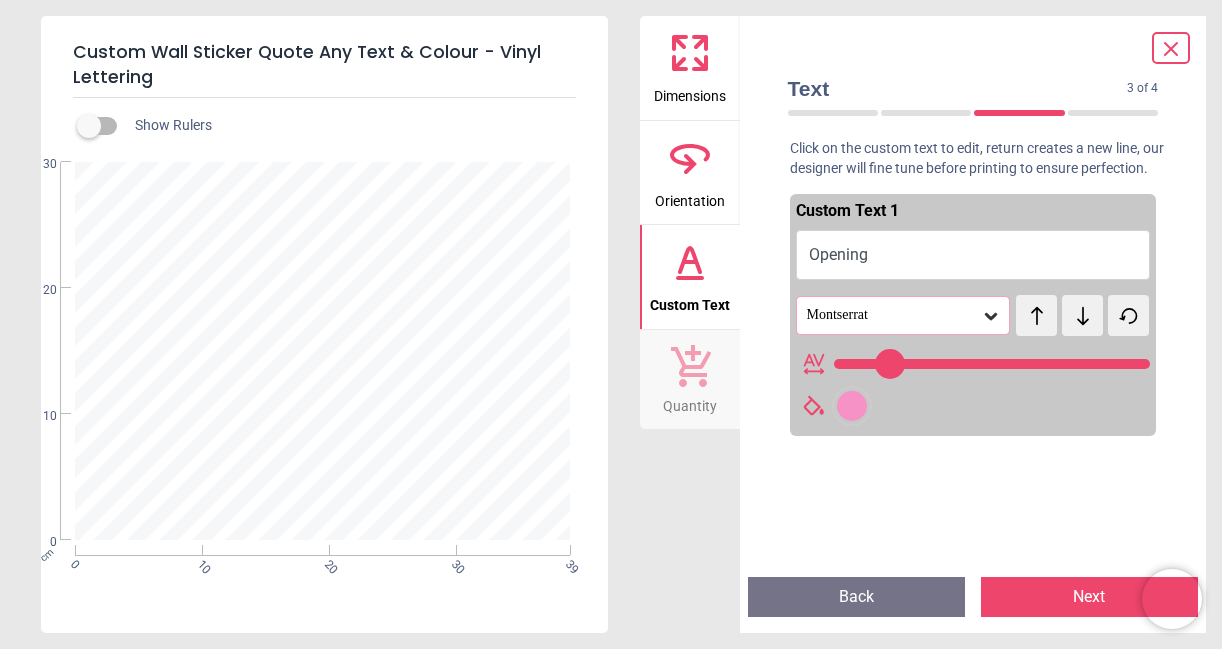 scroll, scrollTop: 0, scrollLeft: 0, axis: both 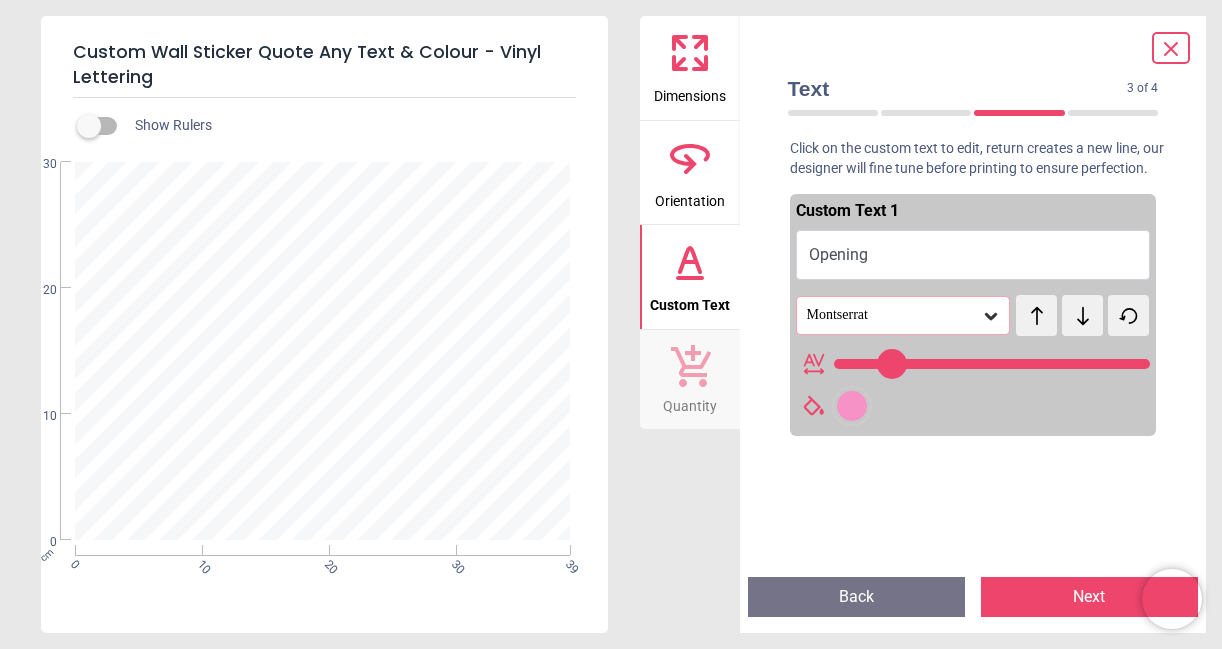 type on "*******" 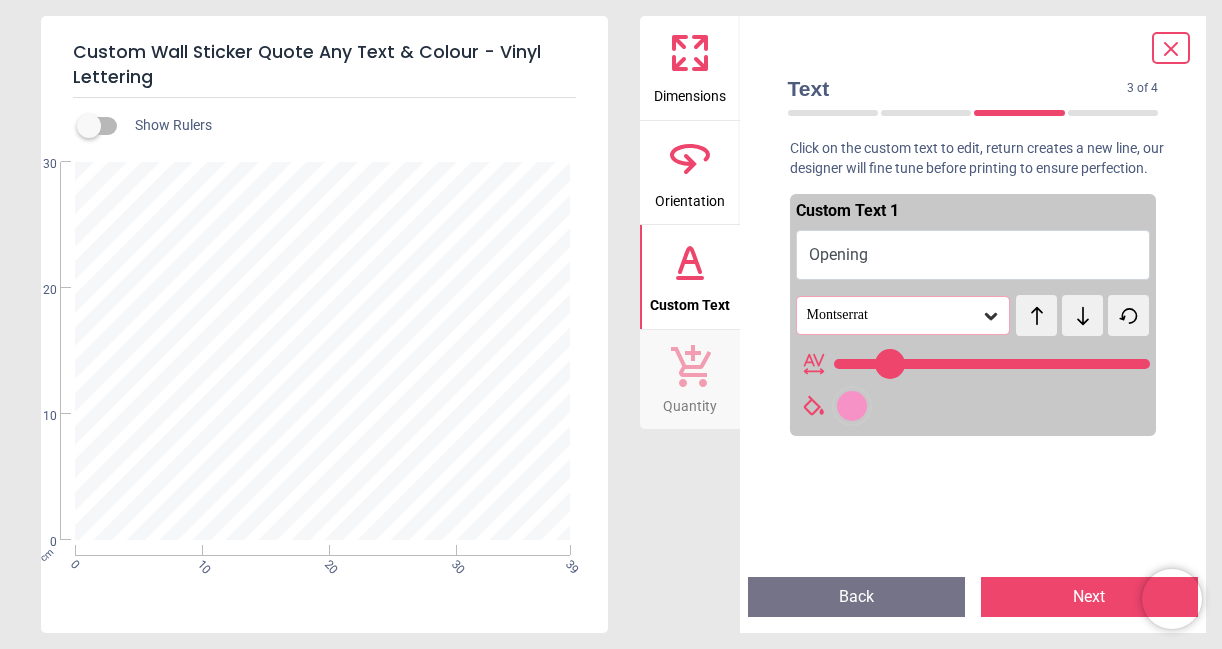 type on "******" 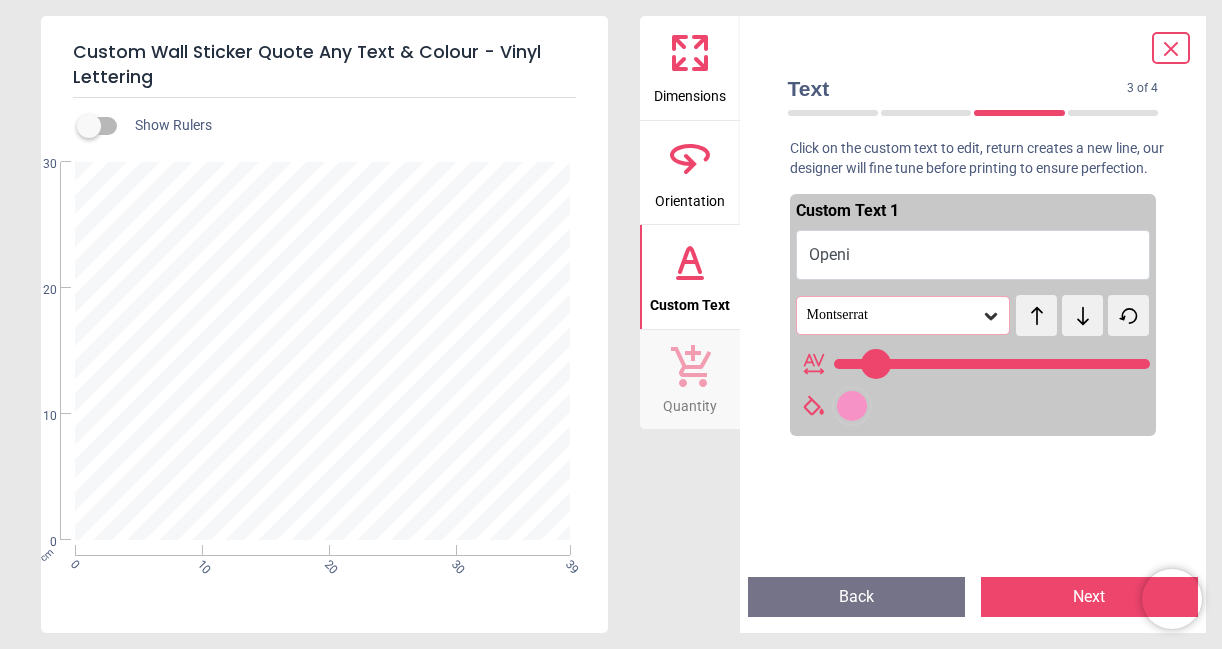 type on "****" 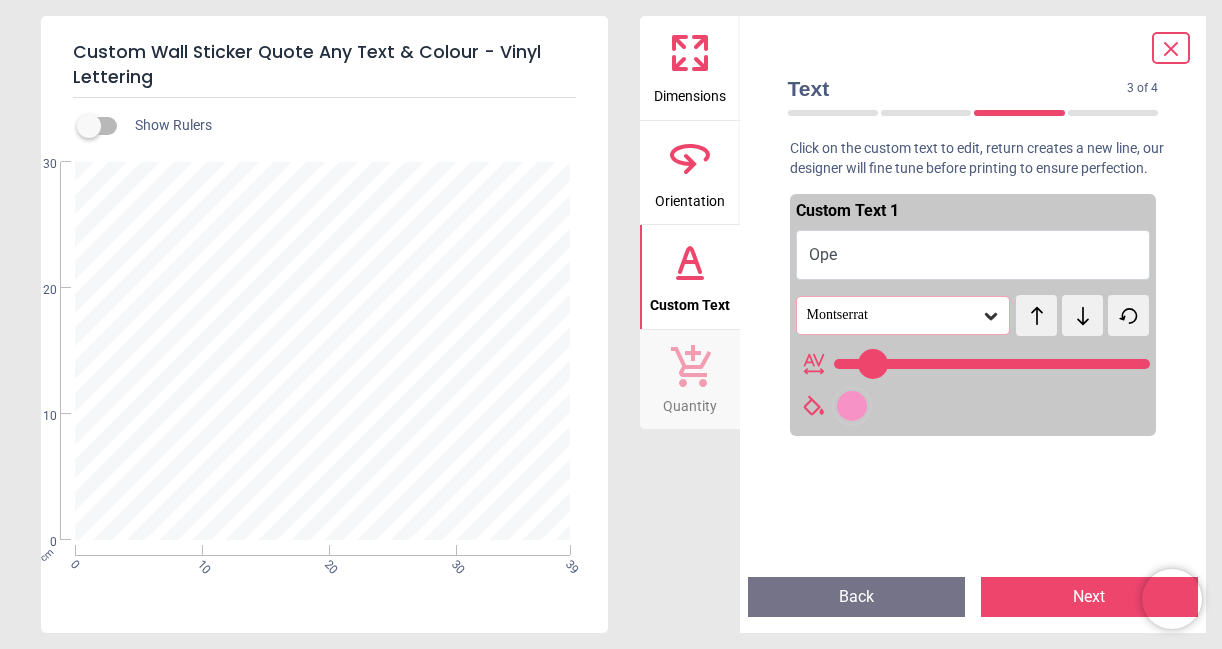 type on "***" 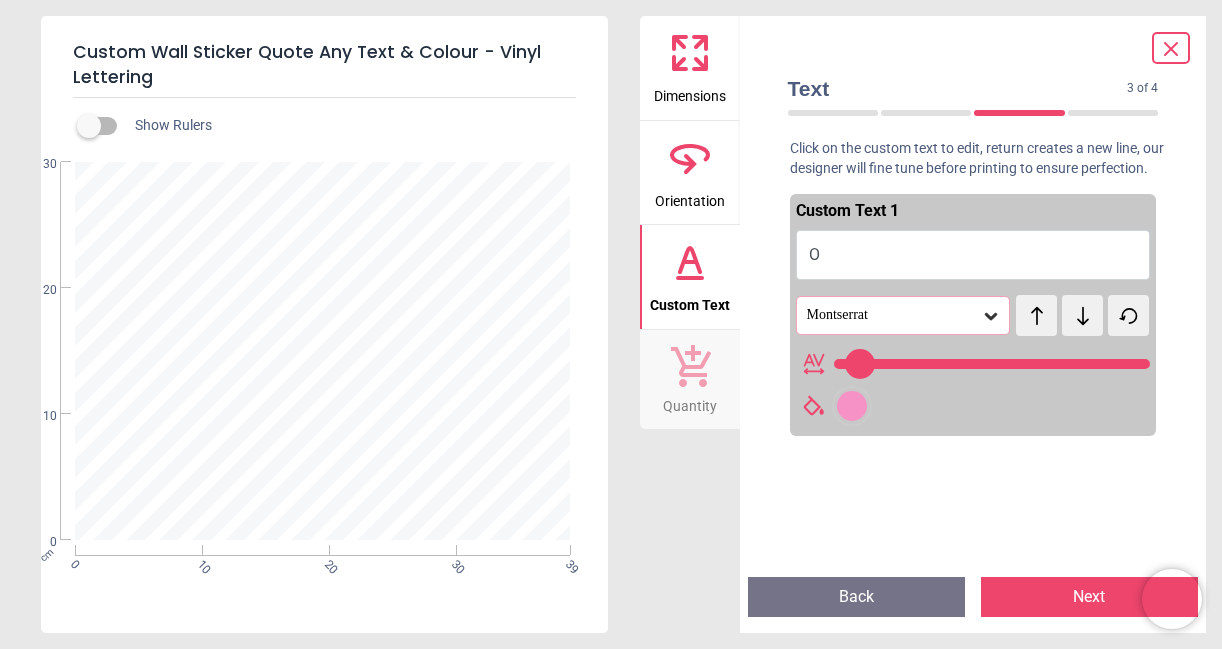 type 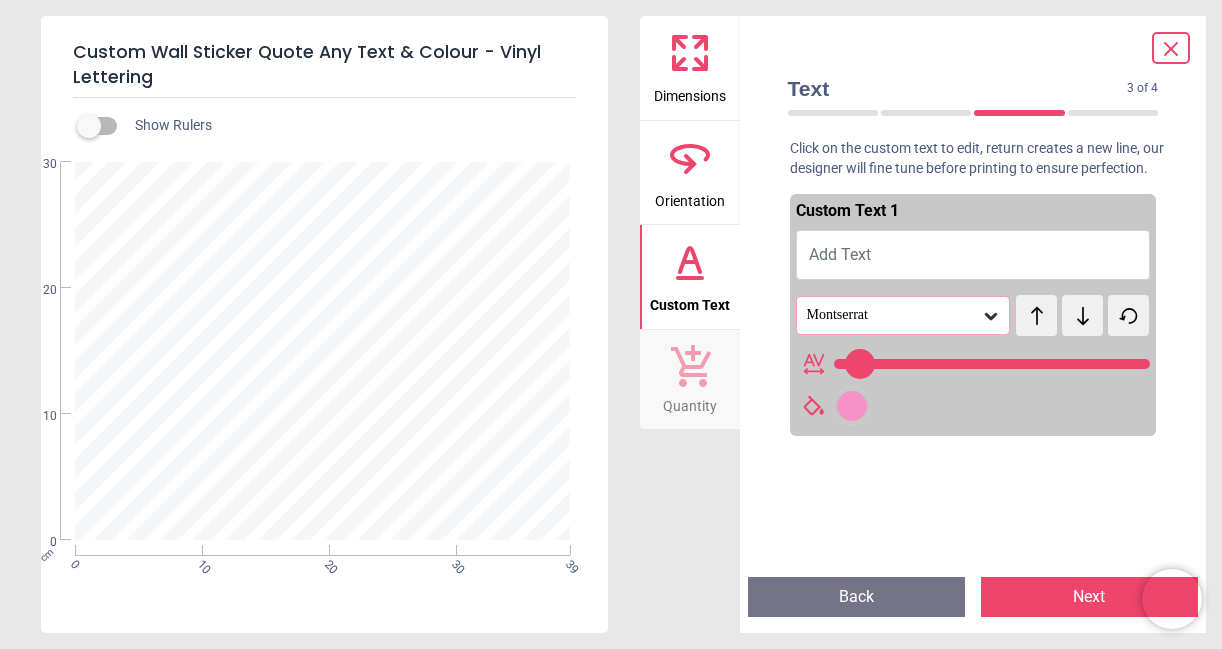 type on "***" 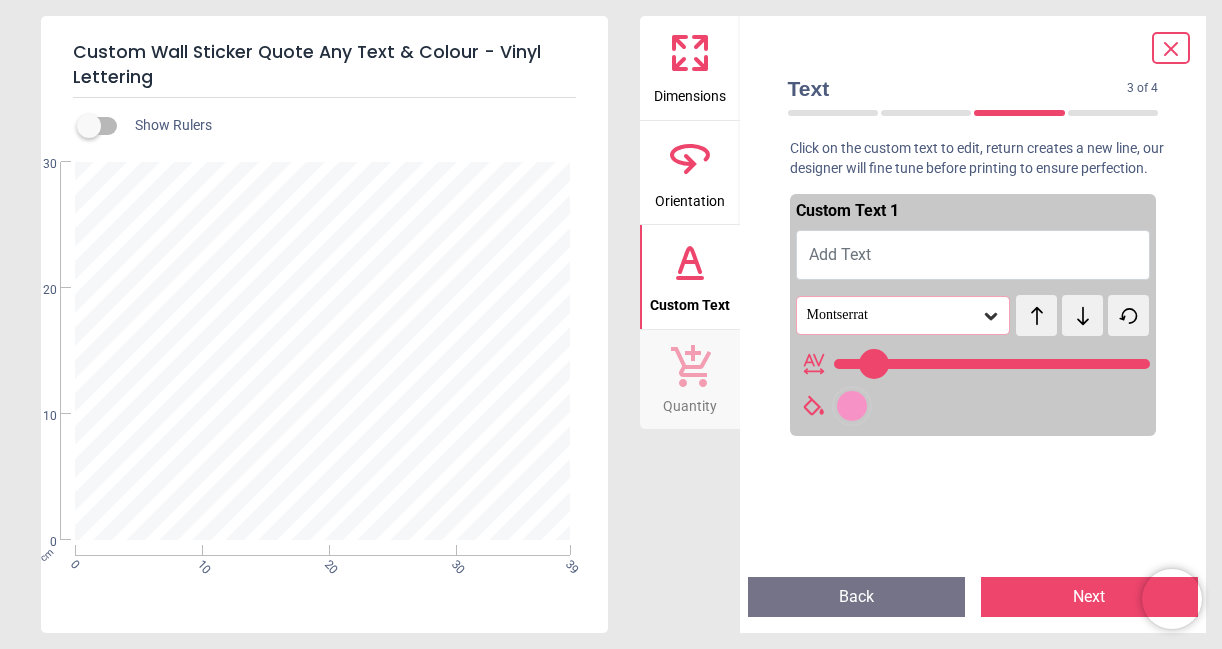 type on "*" 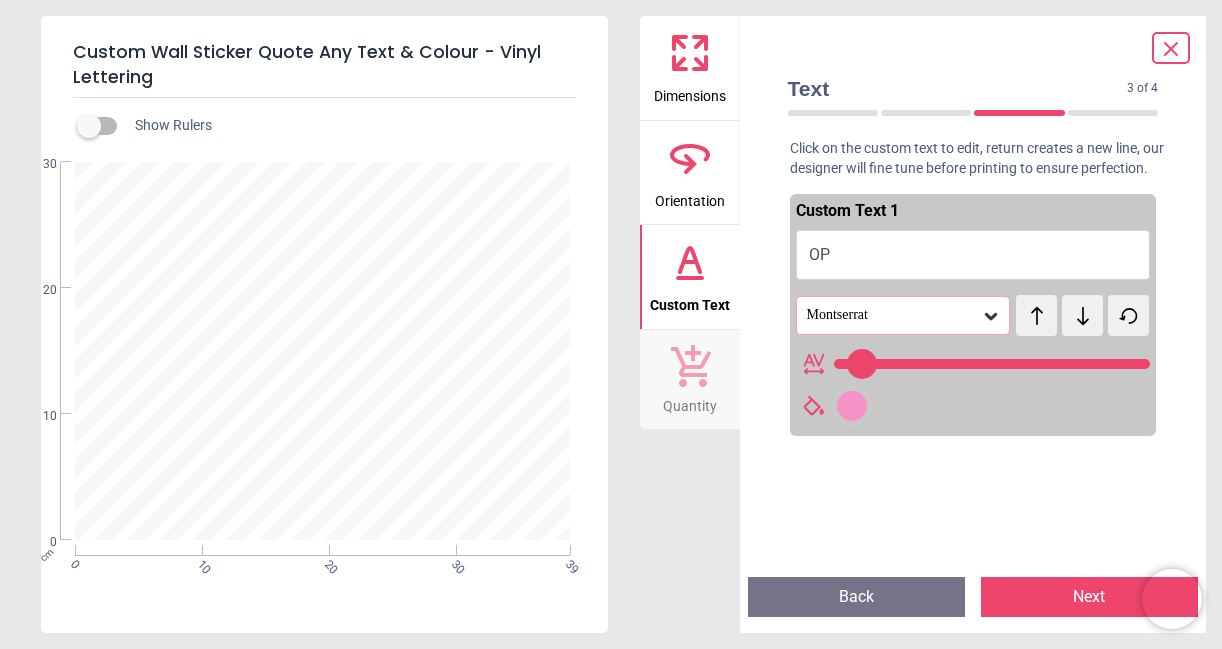 type on "***" 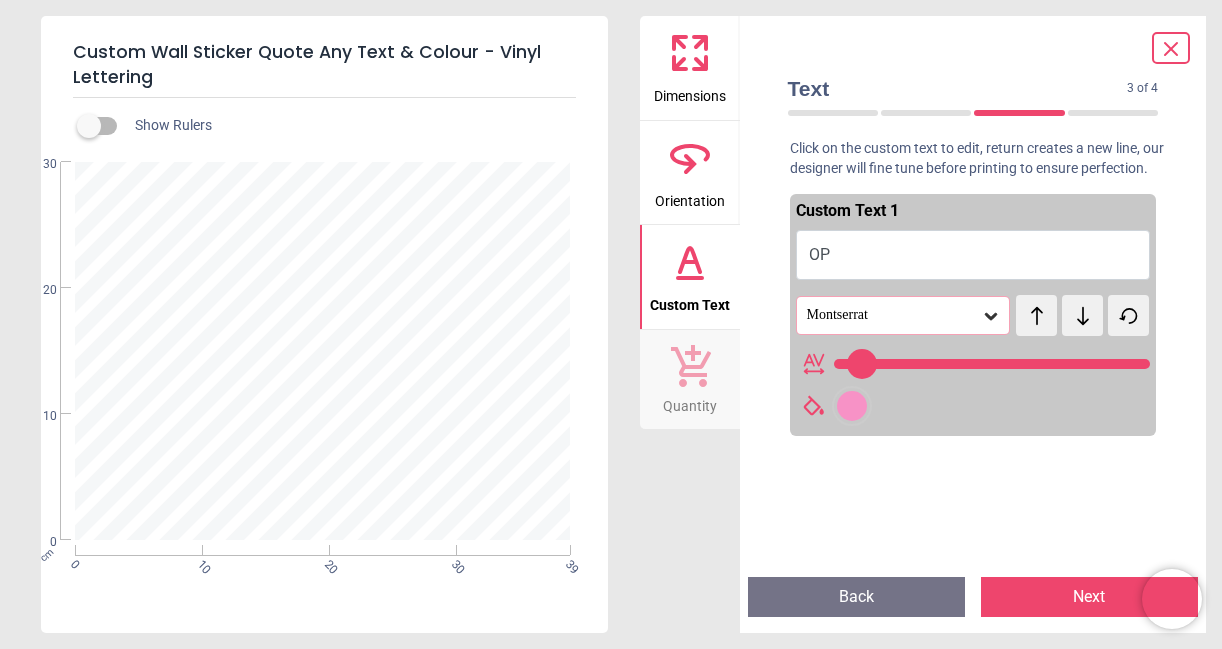 type on "***" 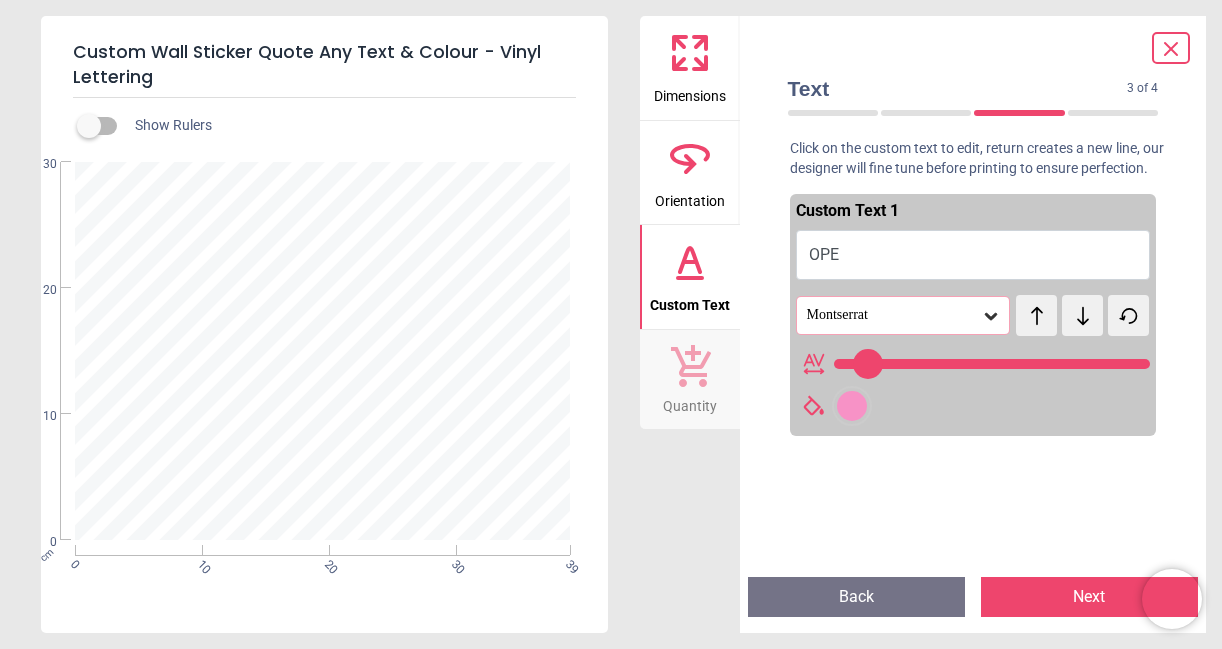 type on "****" 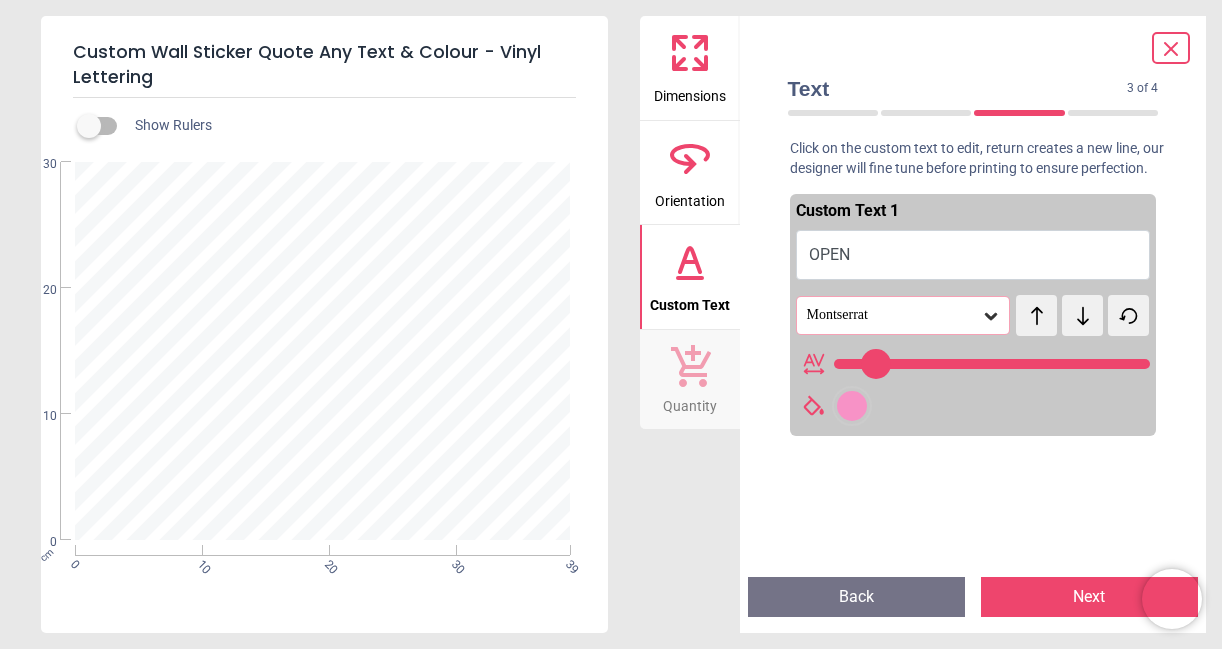 type on "****" 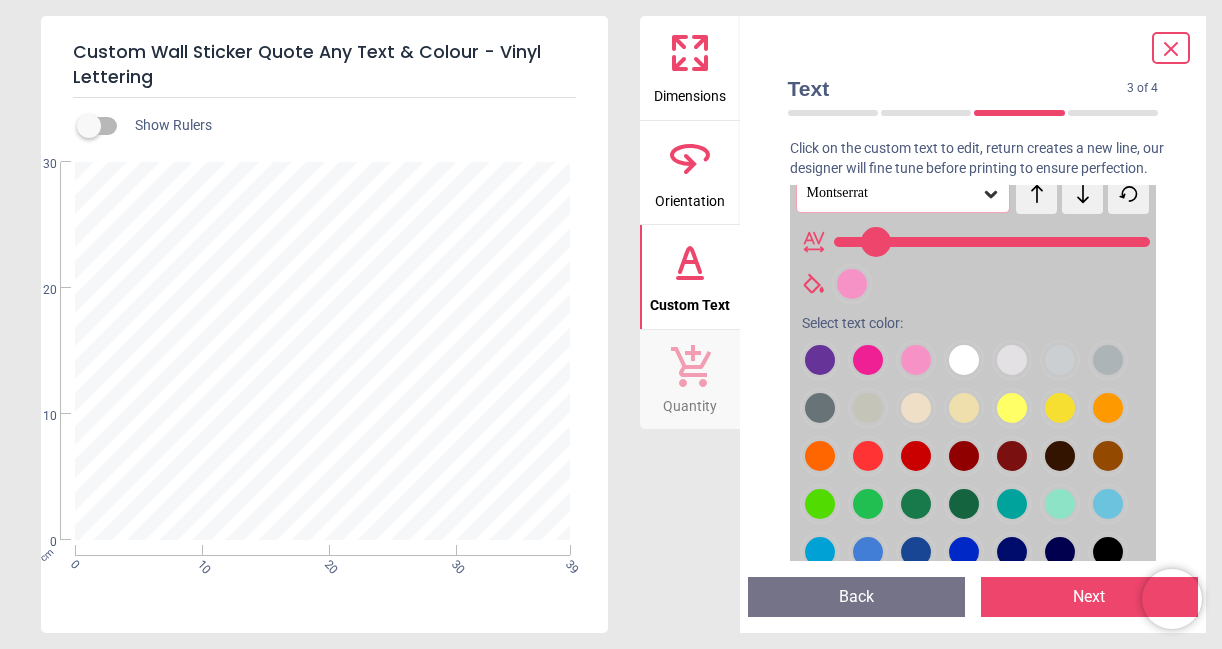 scroll, scrollTop: 135, scrollLeft: 0, axis: vertical 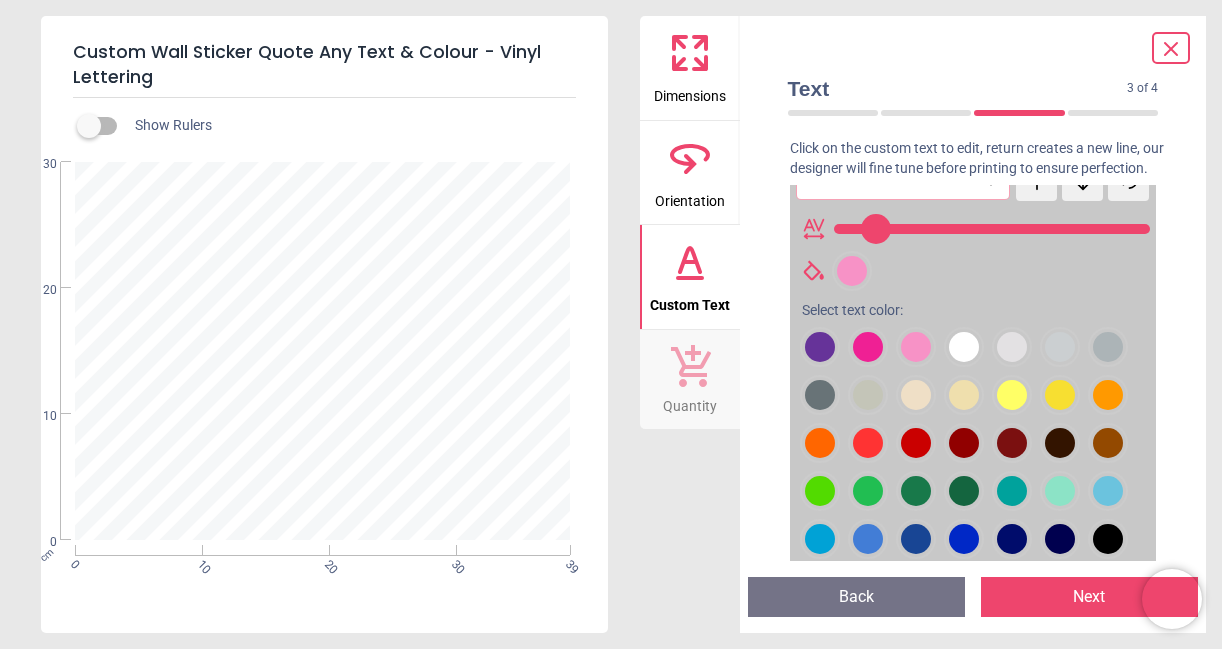 click at bounding box center (820, 347) 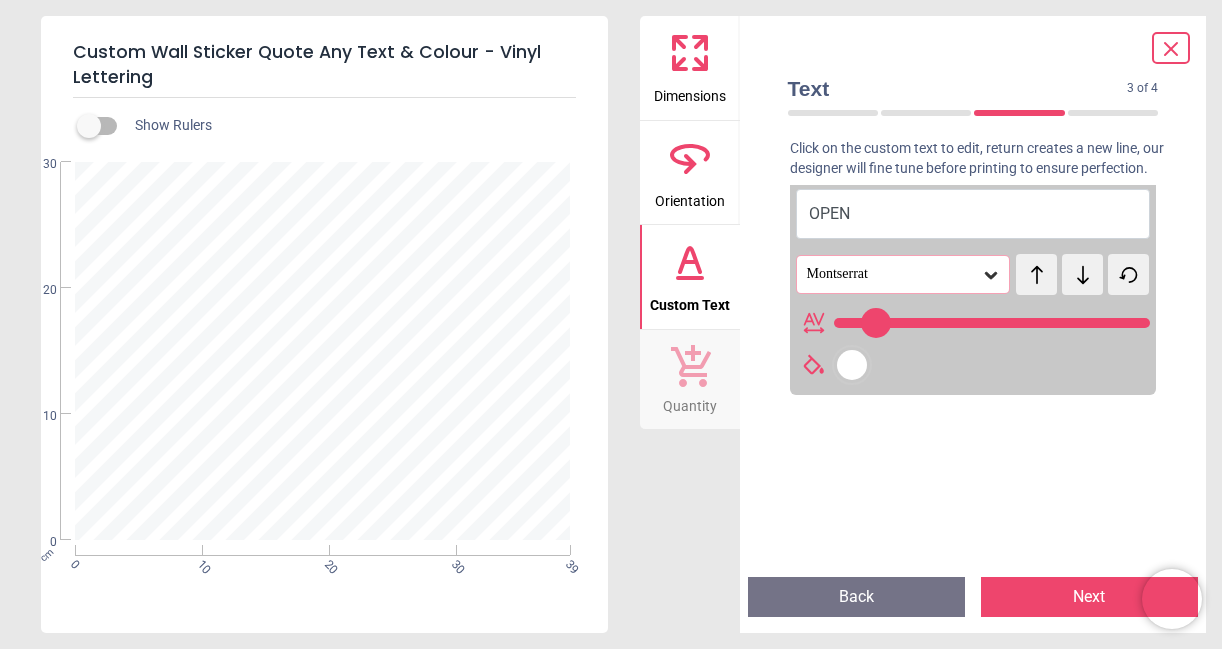 scroll, scrollTop: 25, scrollLeft: 0, axis: vertical 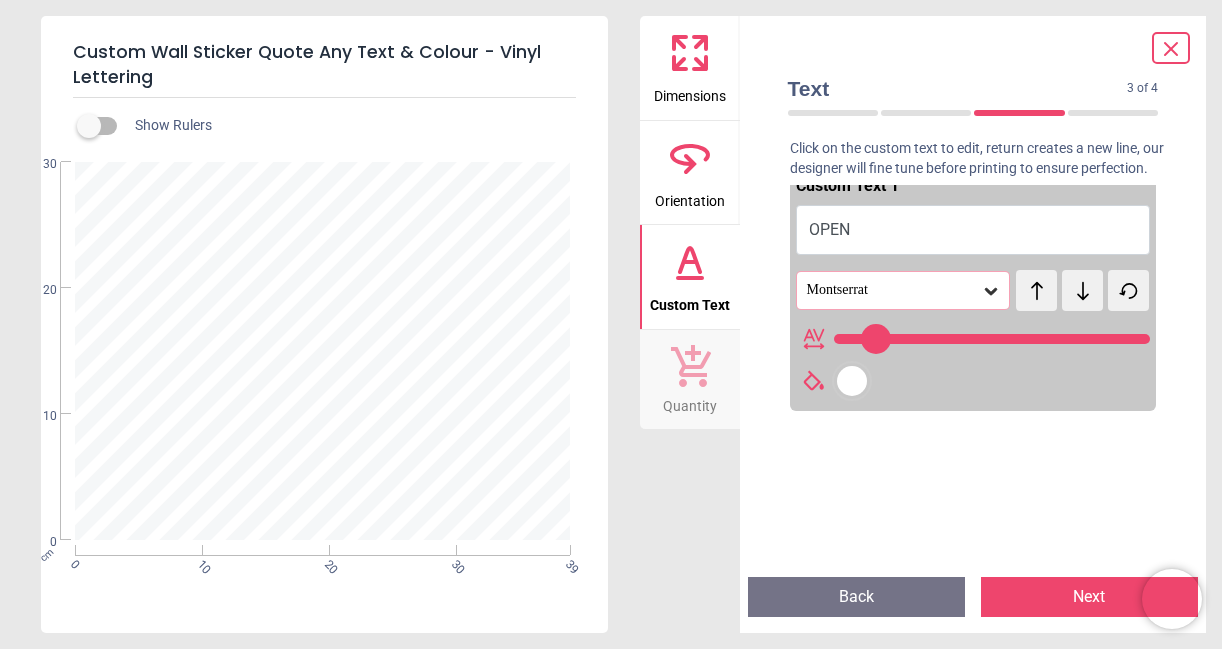 click at bounding box center (852, 381) 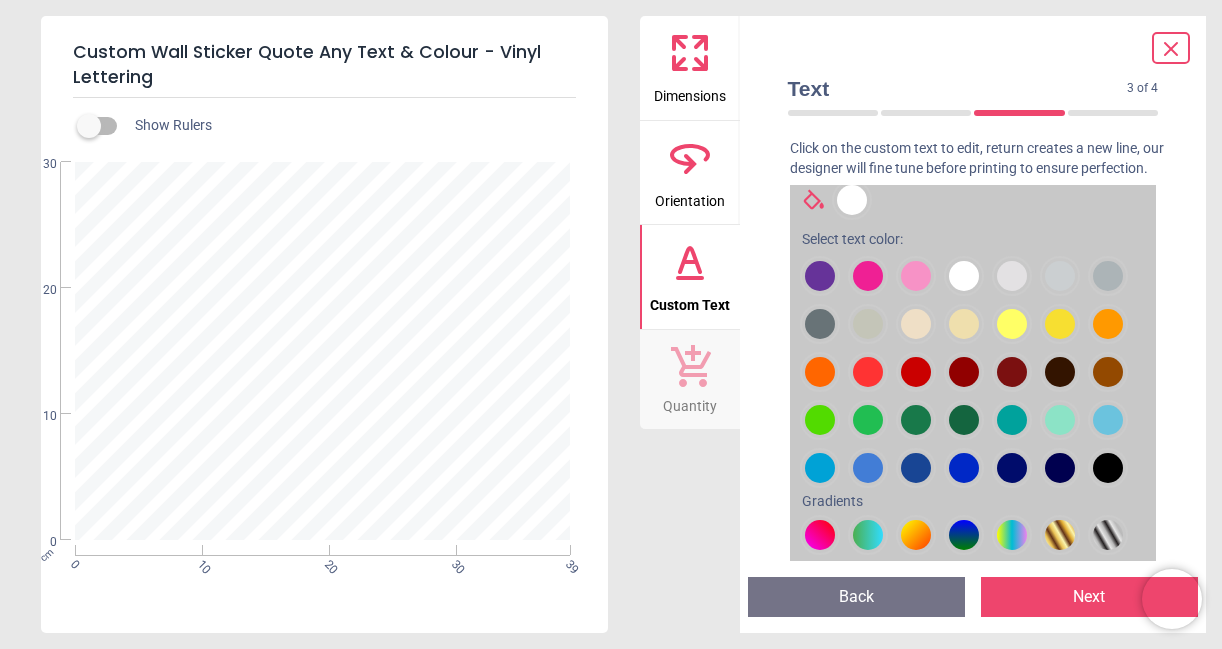 scroll, scrollTop: 215, scrollLeft: 0, axis: vertical 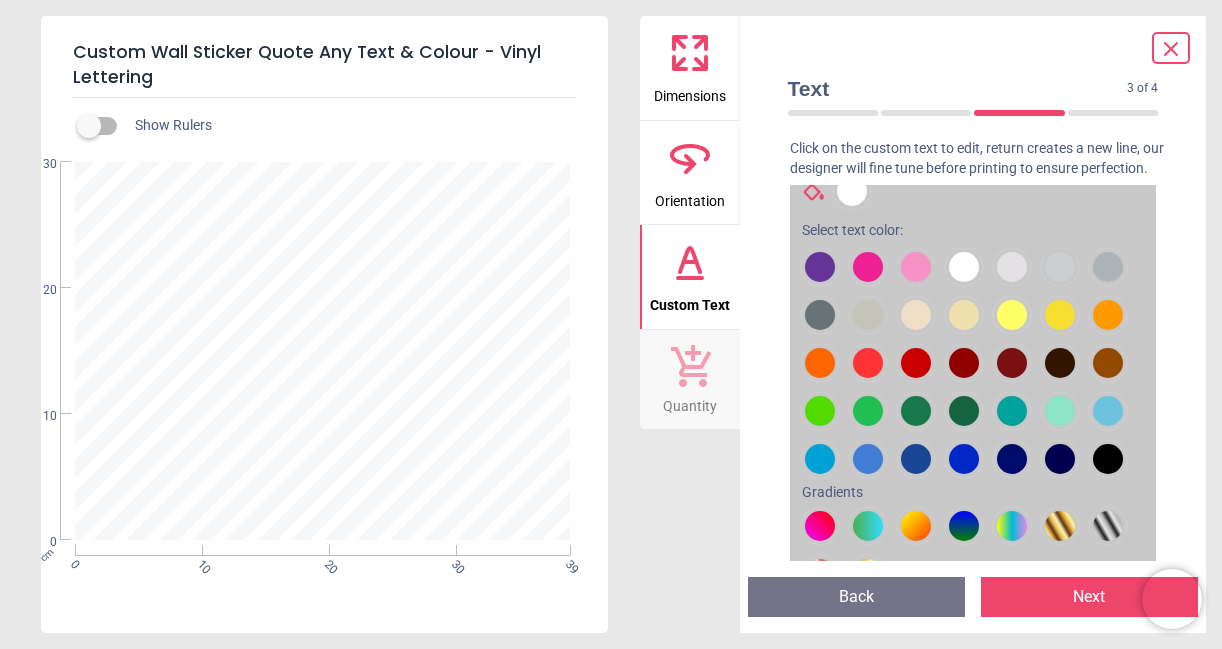 click at bounding box center (820, 267) 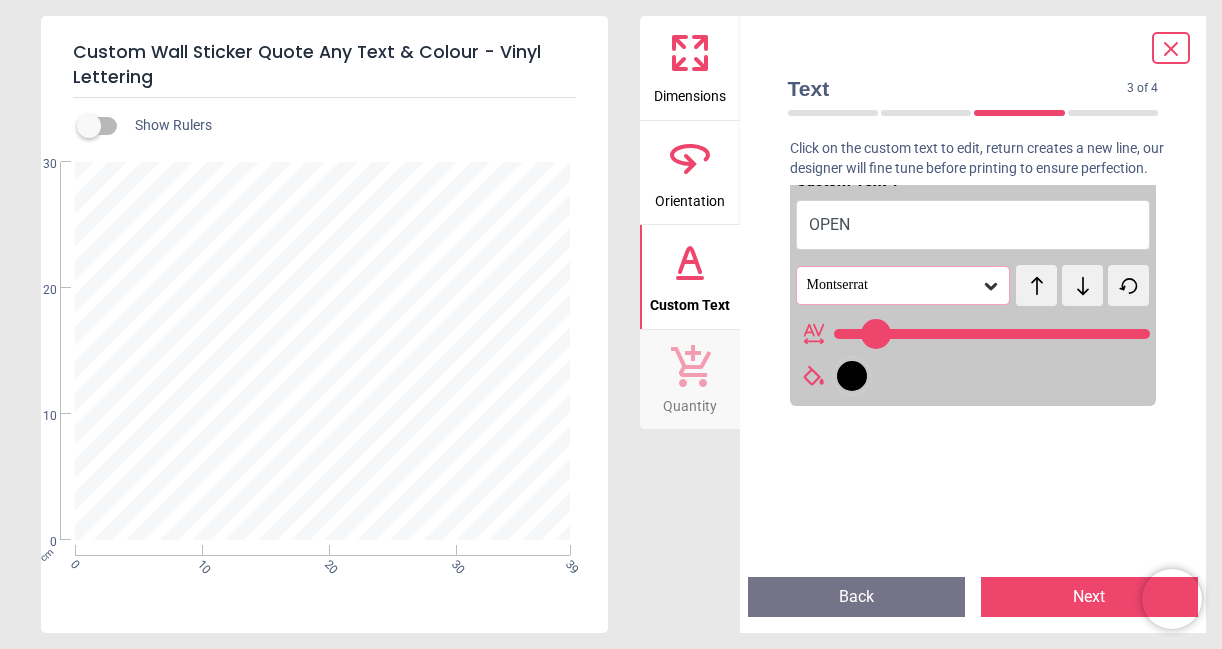 scroll, scrollTop: 25, scrollLeft: 0, axis: vertical 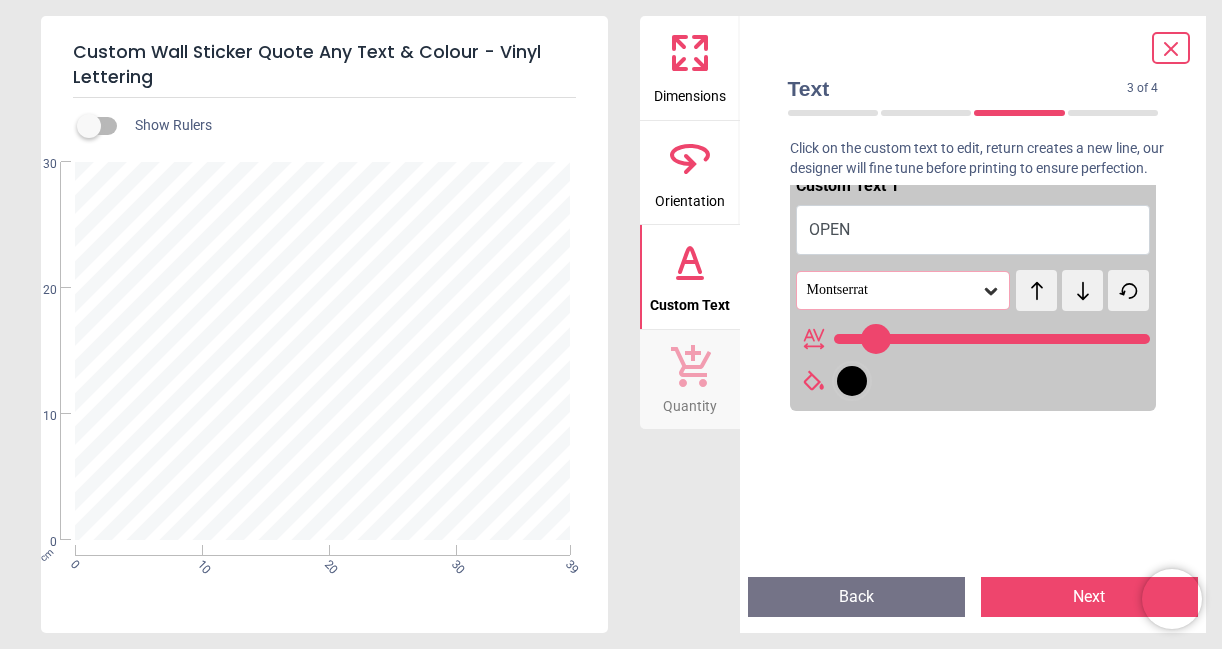click on "OPEN" at bounding box center (973, 230) 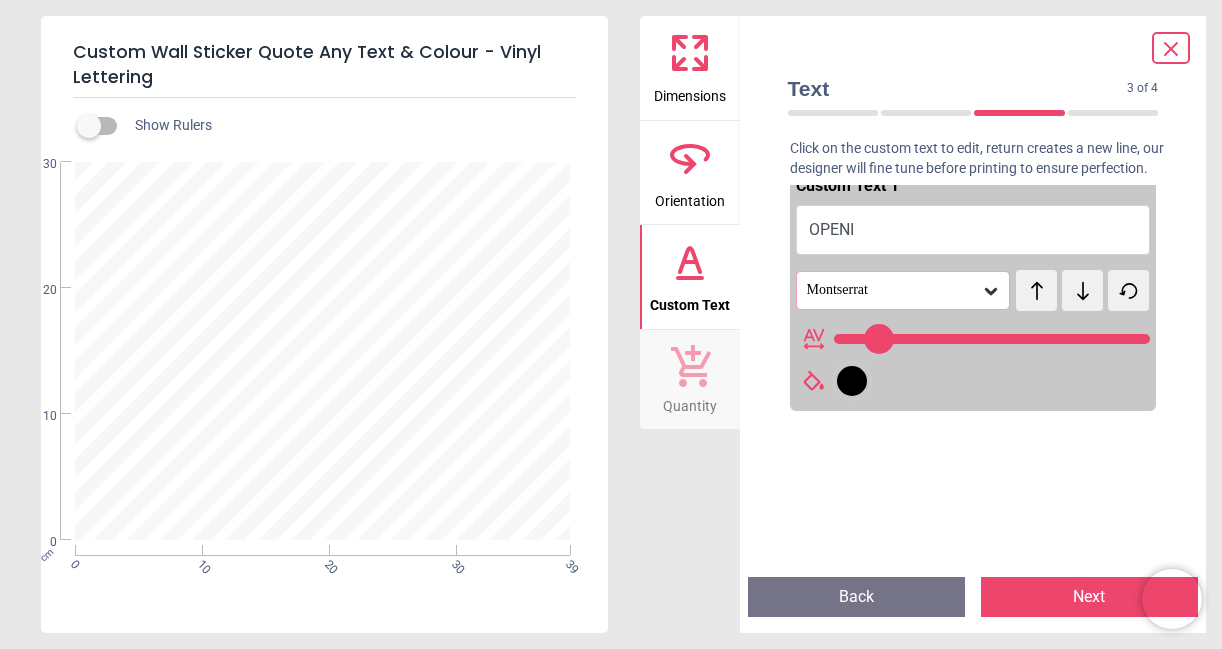 type on "******" 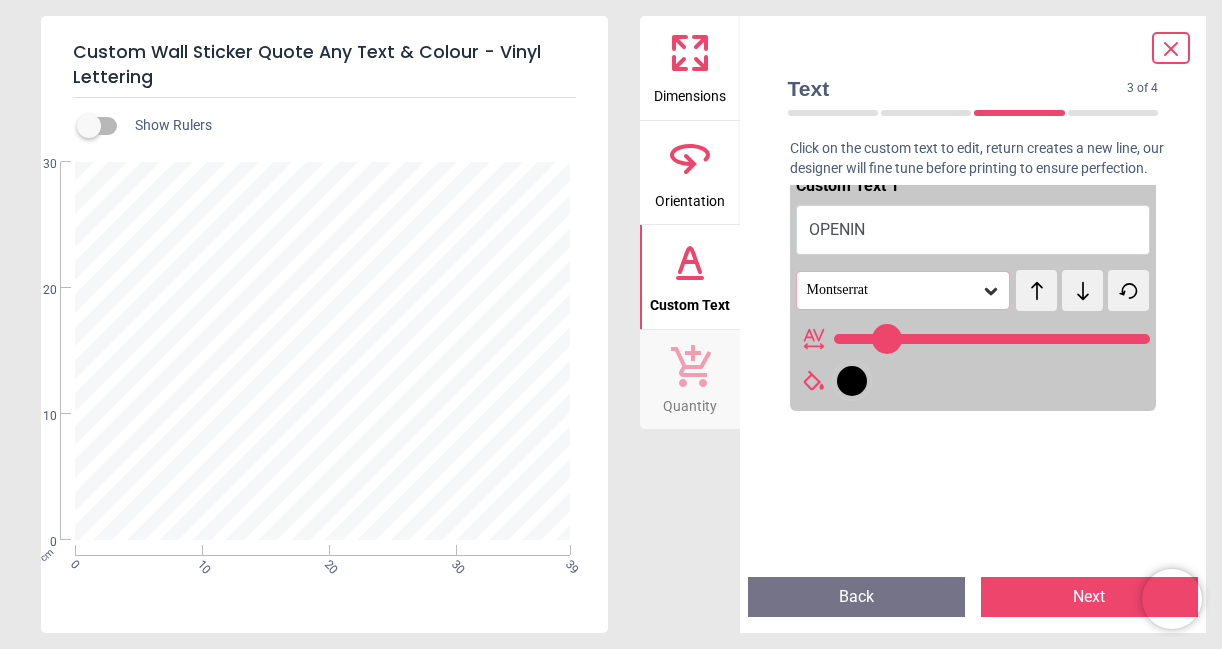 type on "*******" 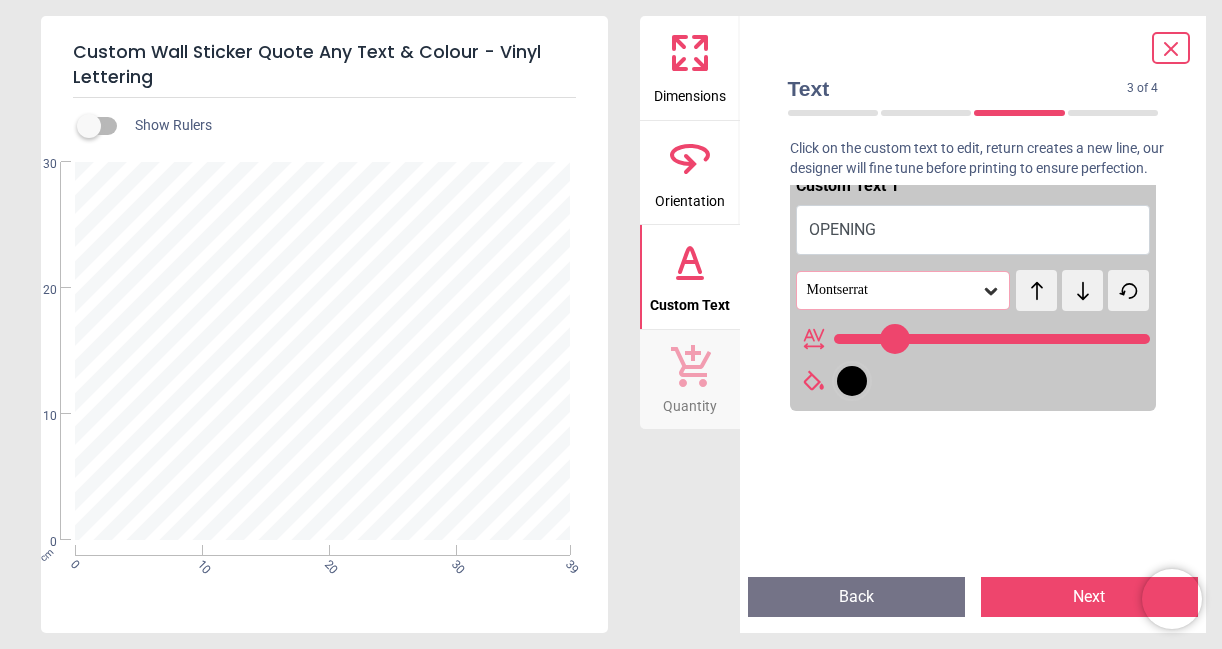 type on "*******" 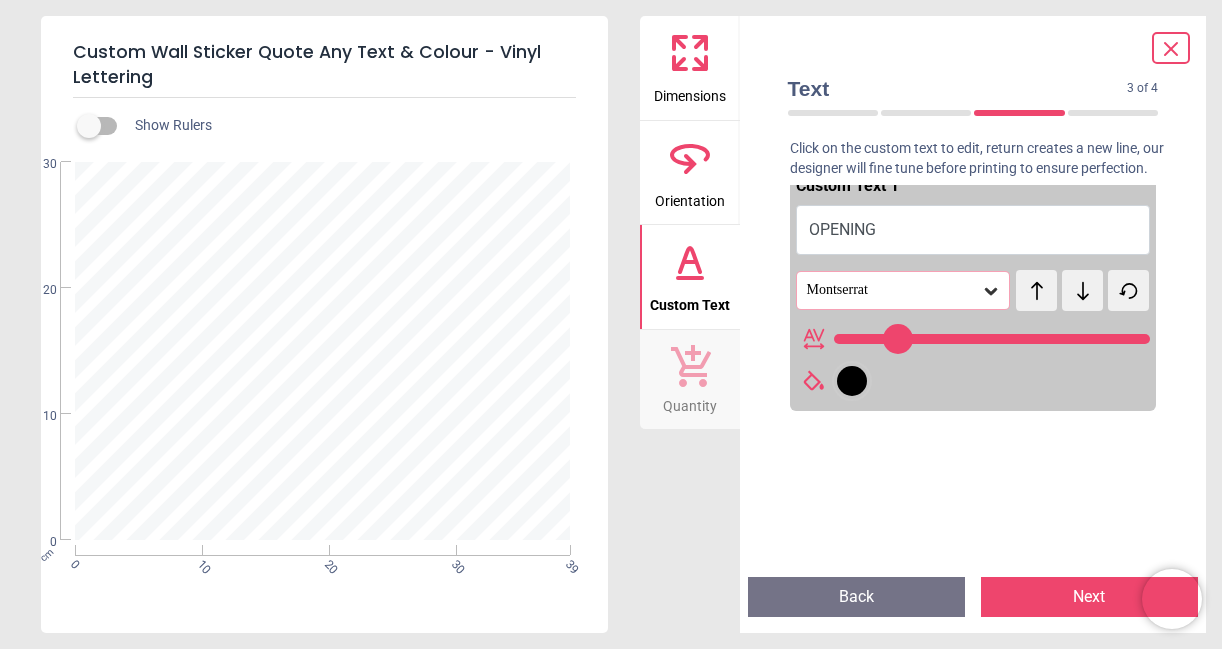 type on "*********" 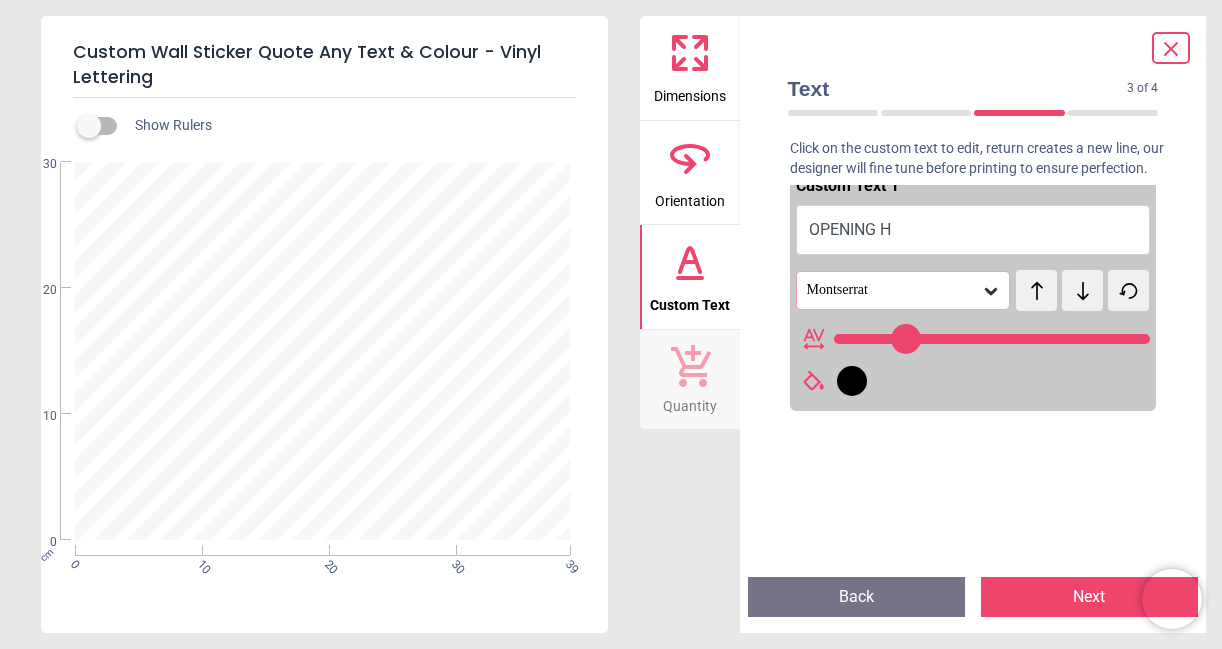 type on "**********" 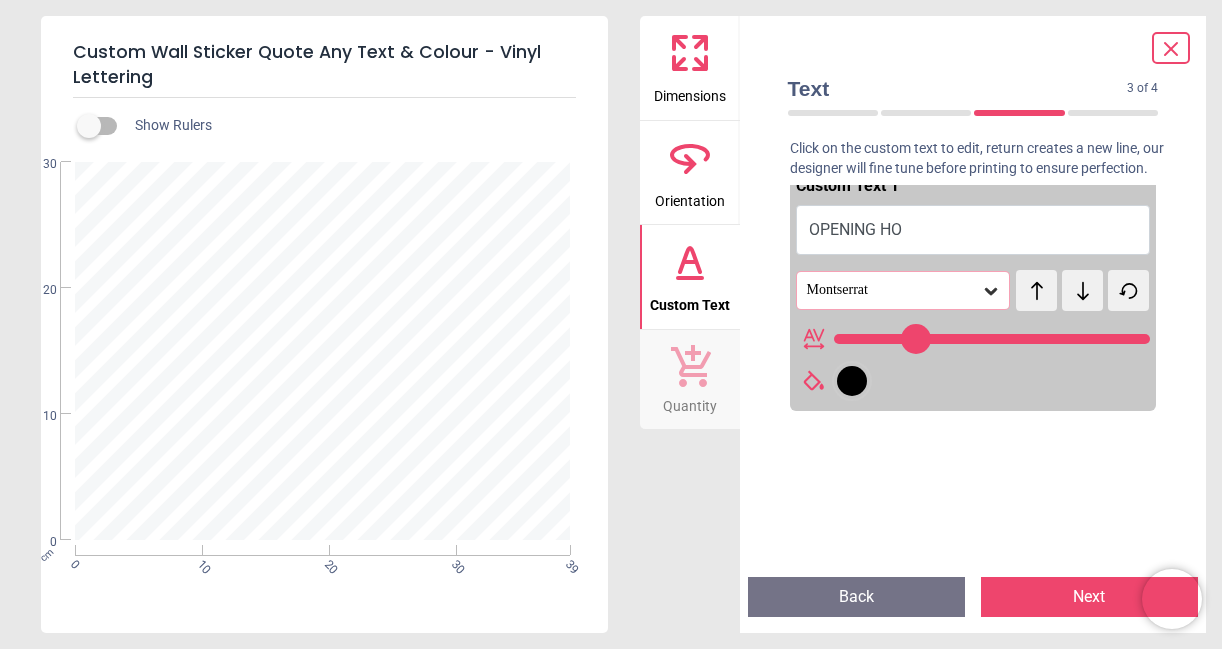 type on "**********" 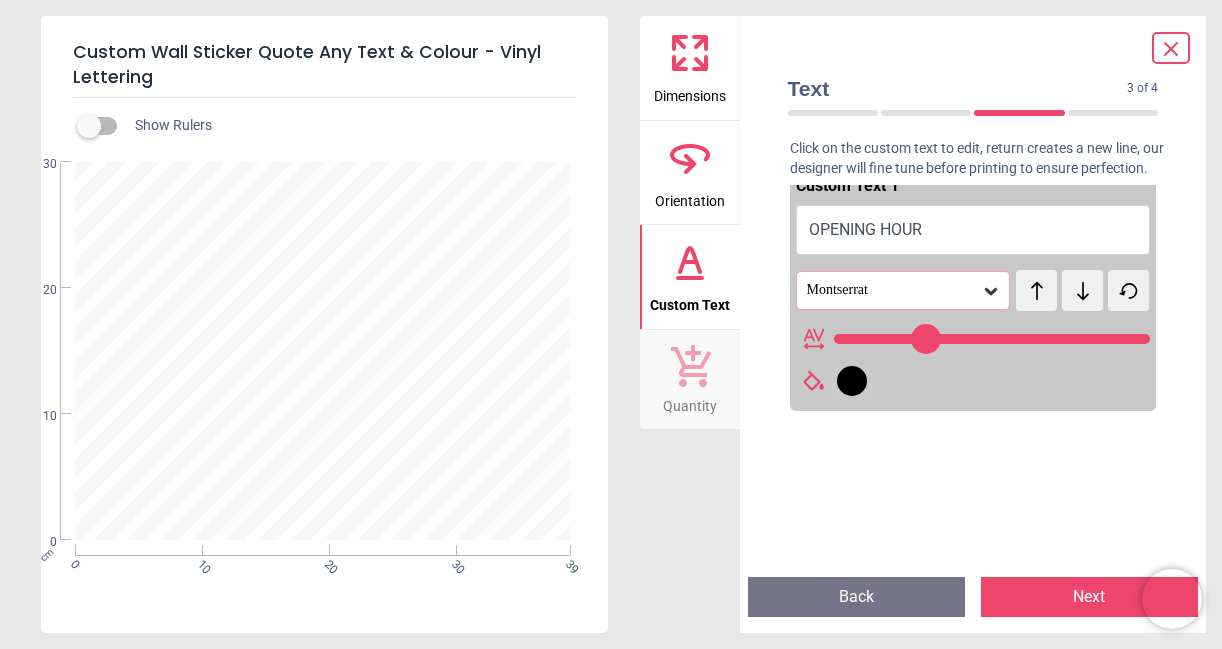 type on "**" 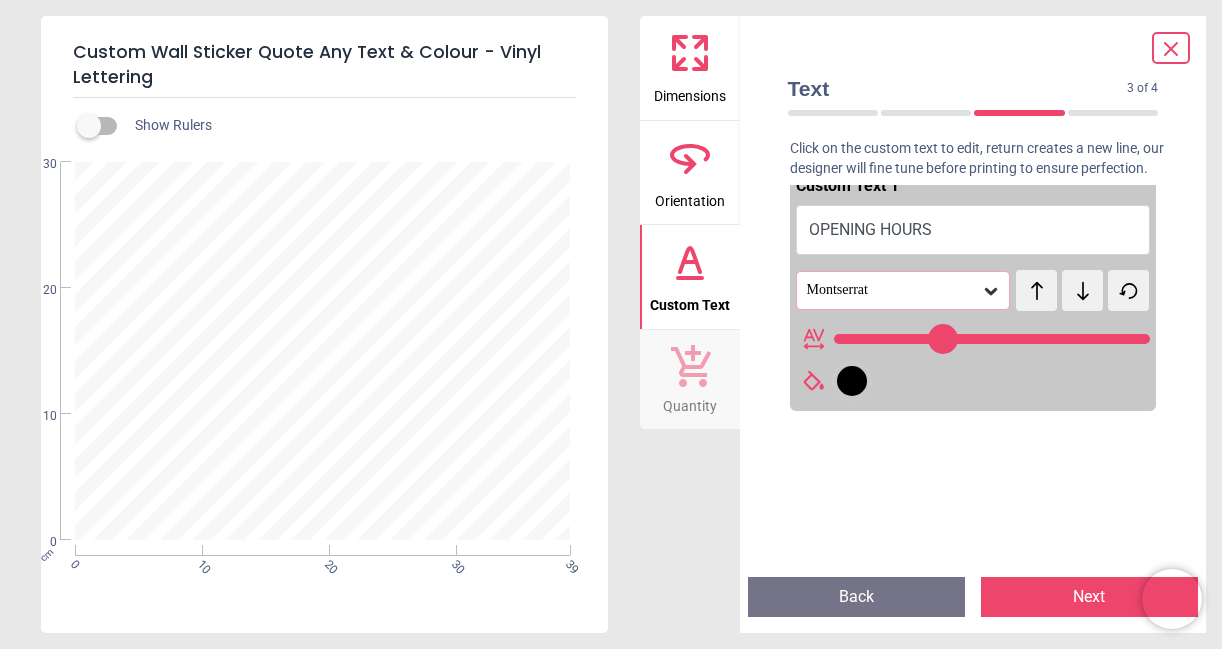 type on "**" 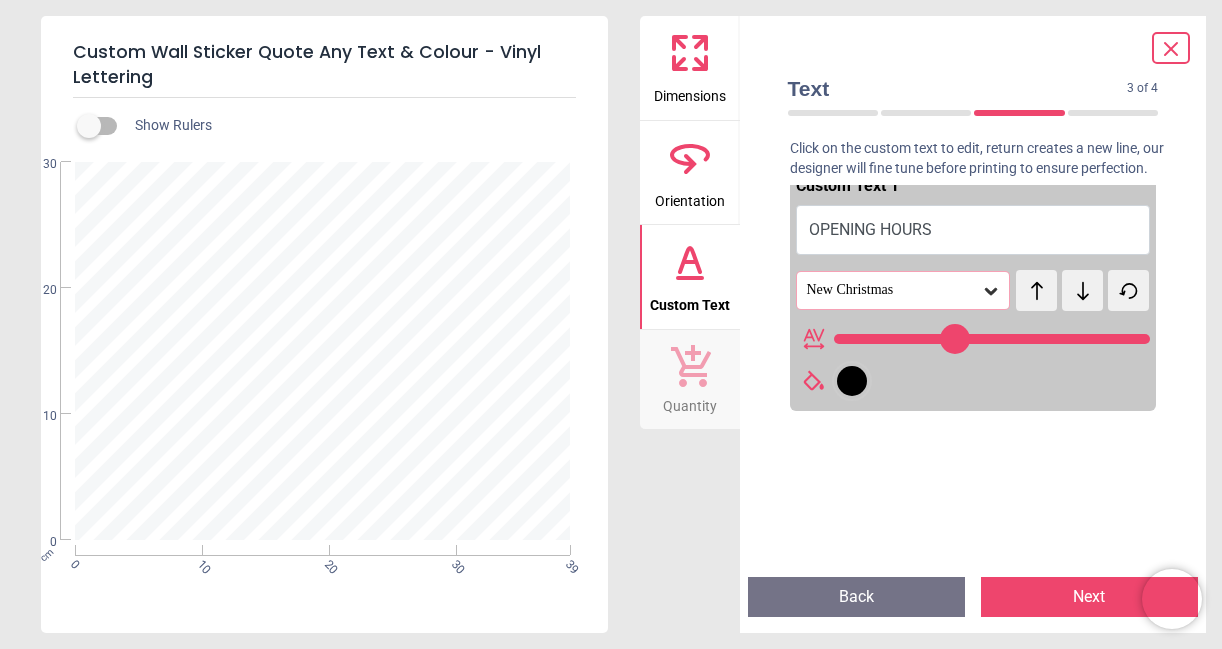 scroll, scrollTop: 0, scrollLeft: 0, axis: both 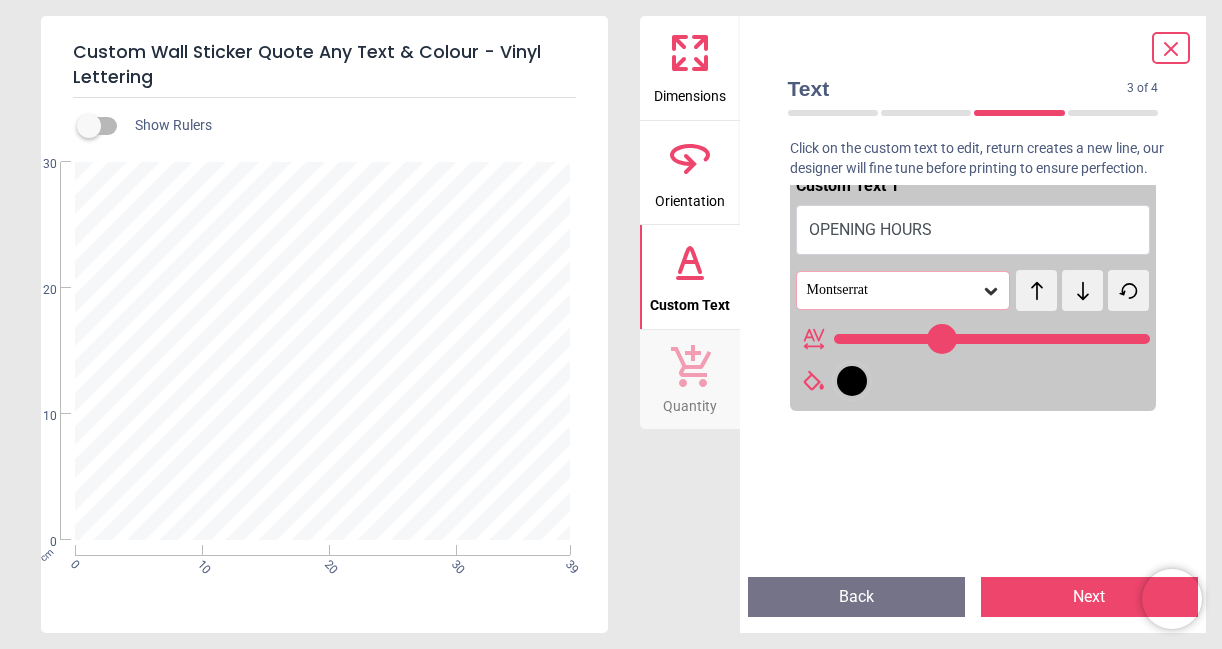 click on "OPENING HOURS" at bounding box center (973, 230) 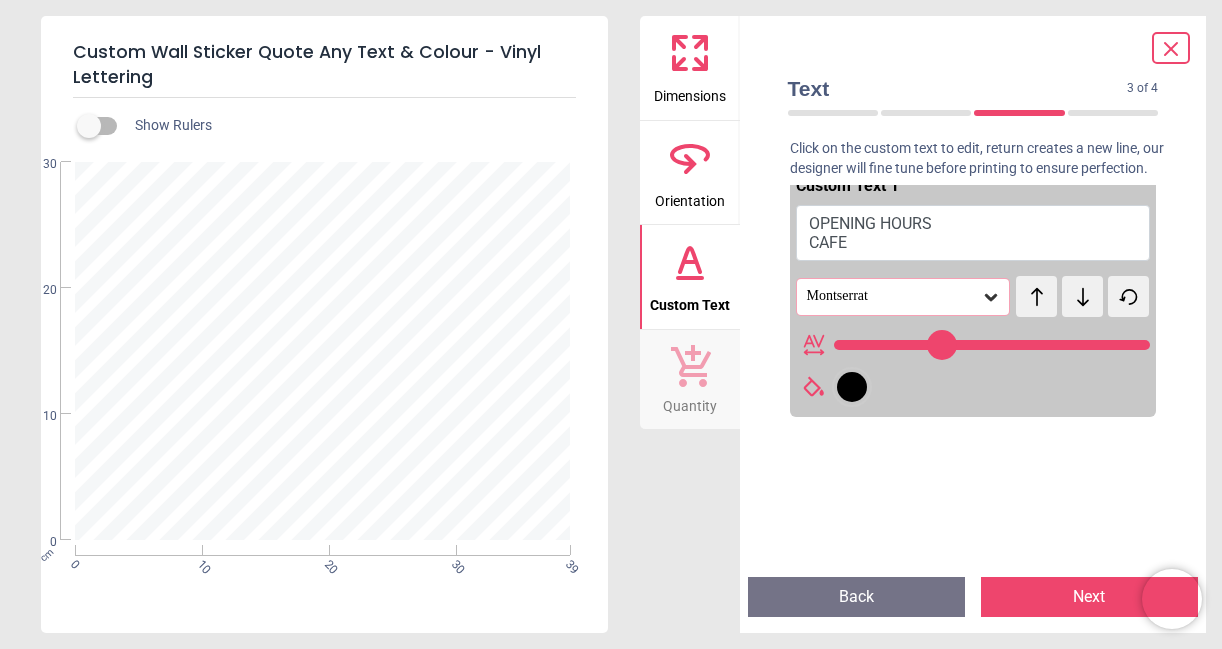 scroll, scrollTop: 0, scrollLeft: 0, axis: both 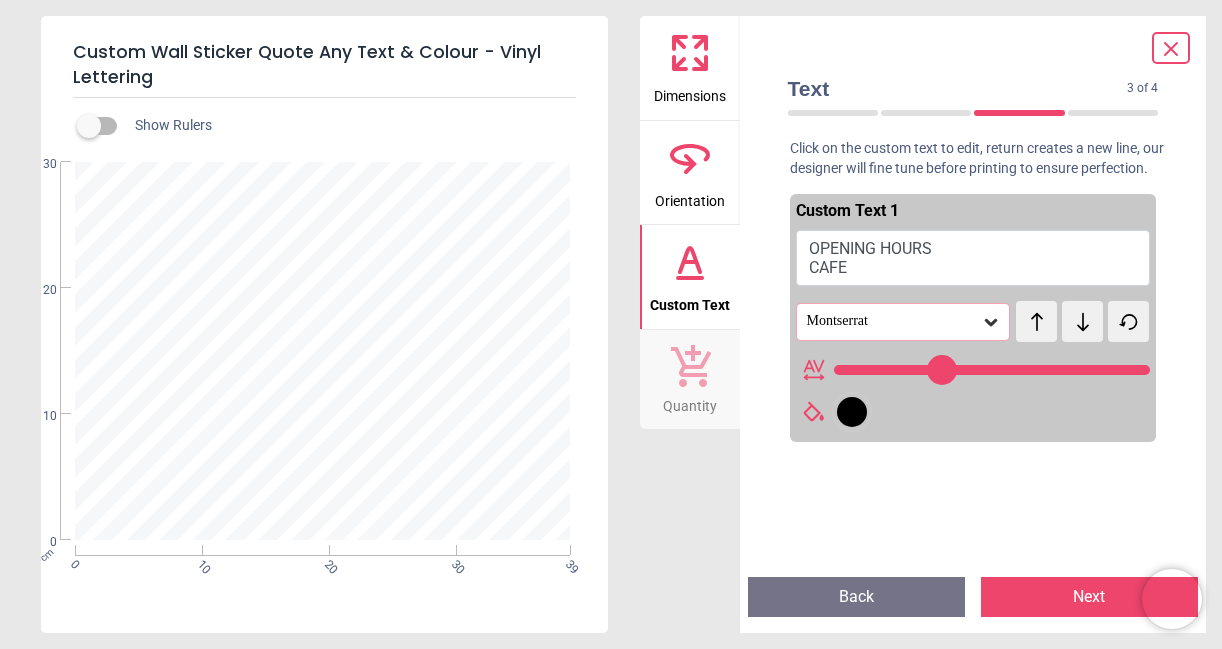 click on "**********" at bounding box center (322, 352) 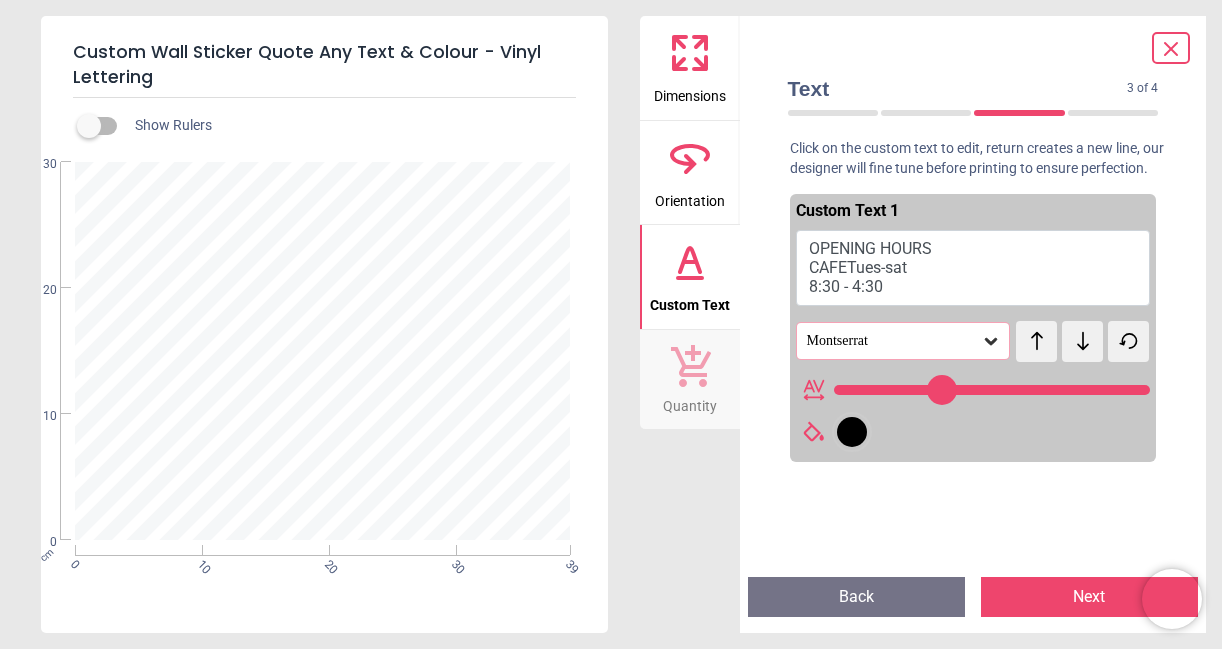 click on "OPENING HOURS
CAFETues-sat
8:30 - 4:30" at bounding box center (973, 268) 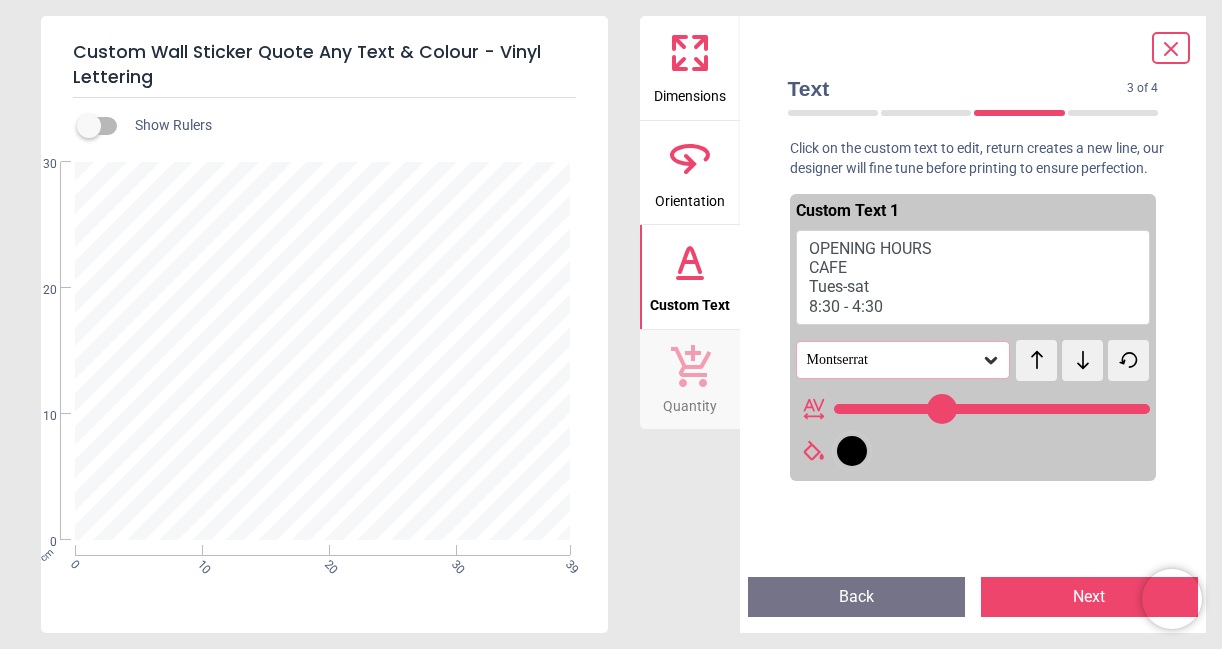 click on "**********" at bounding box center (322, 352) 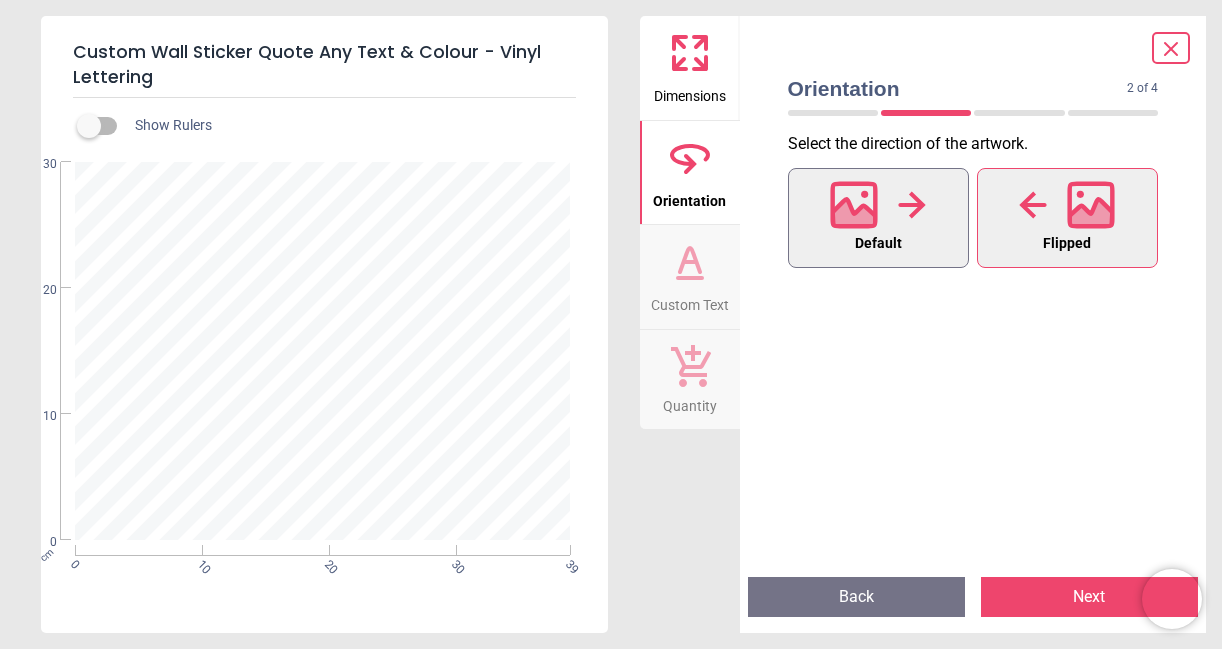 click at bounding box center (878, 205) 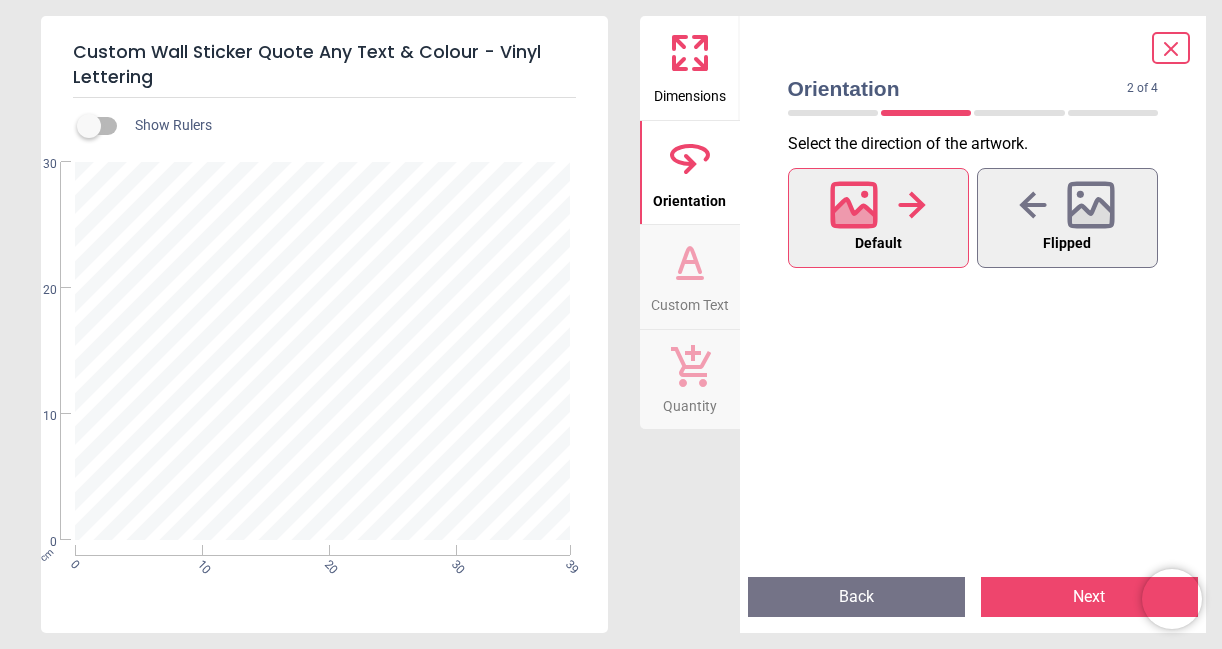 click 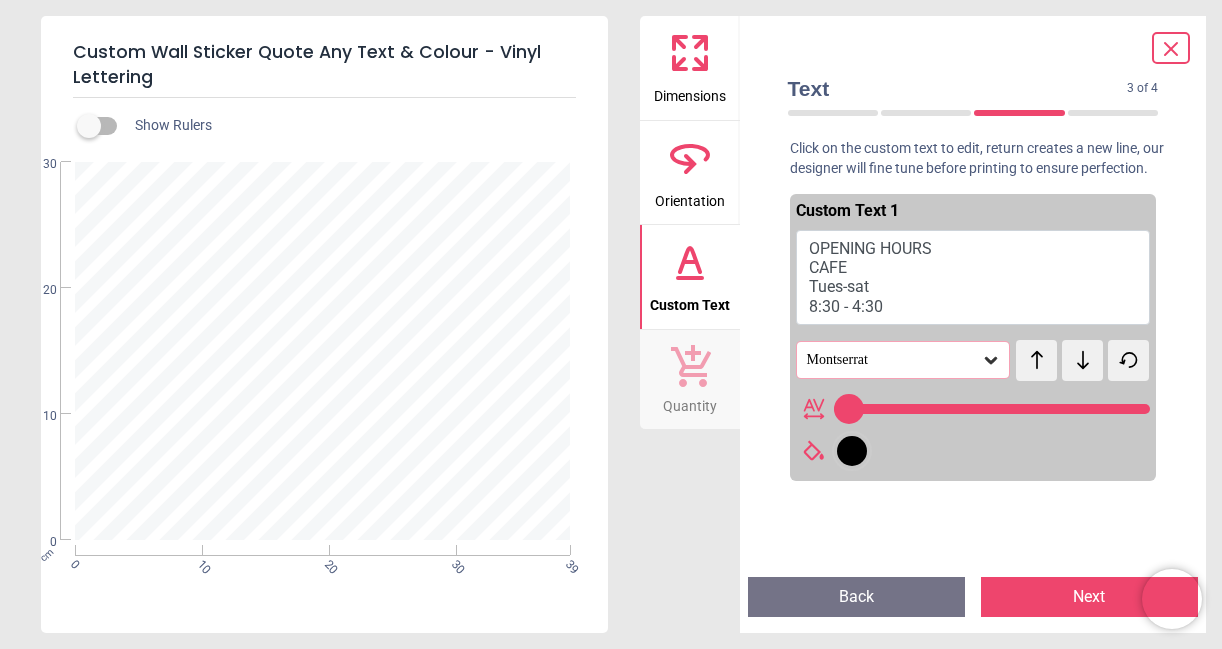 type on "**" 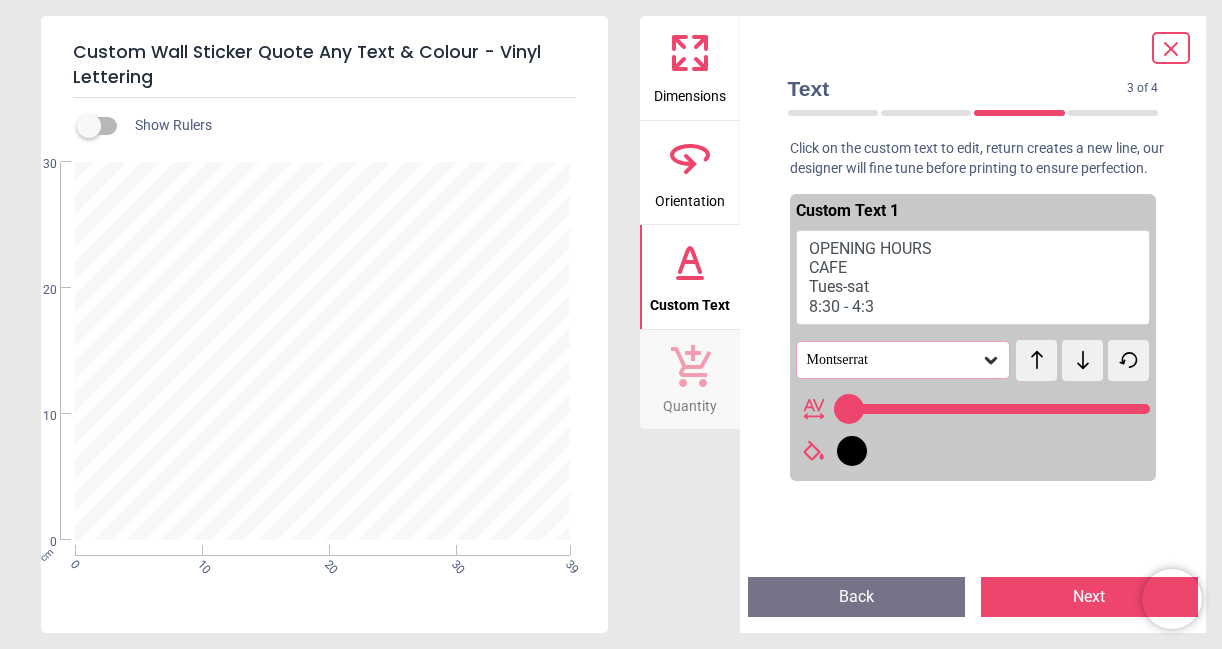type on "**********" 